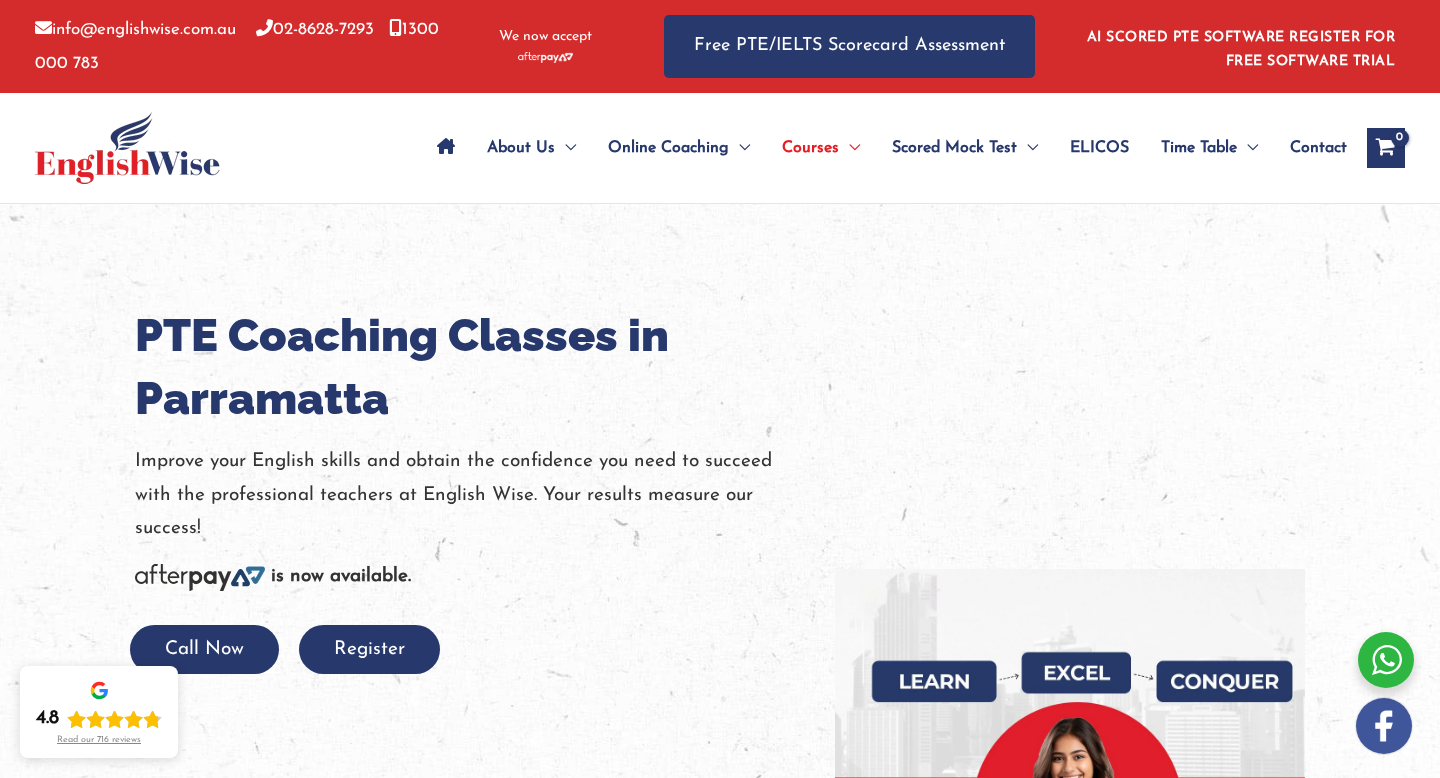 scroll, scrollTop: 218, scrollLeft: 0, axis: vertical 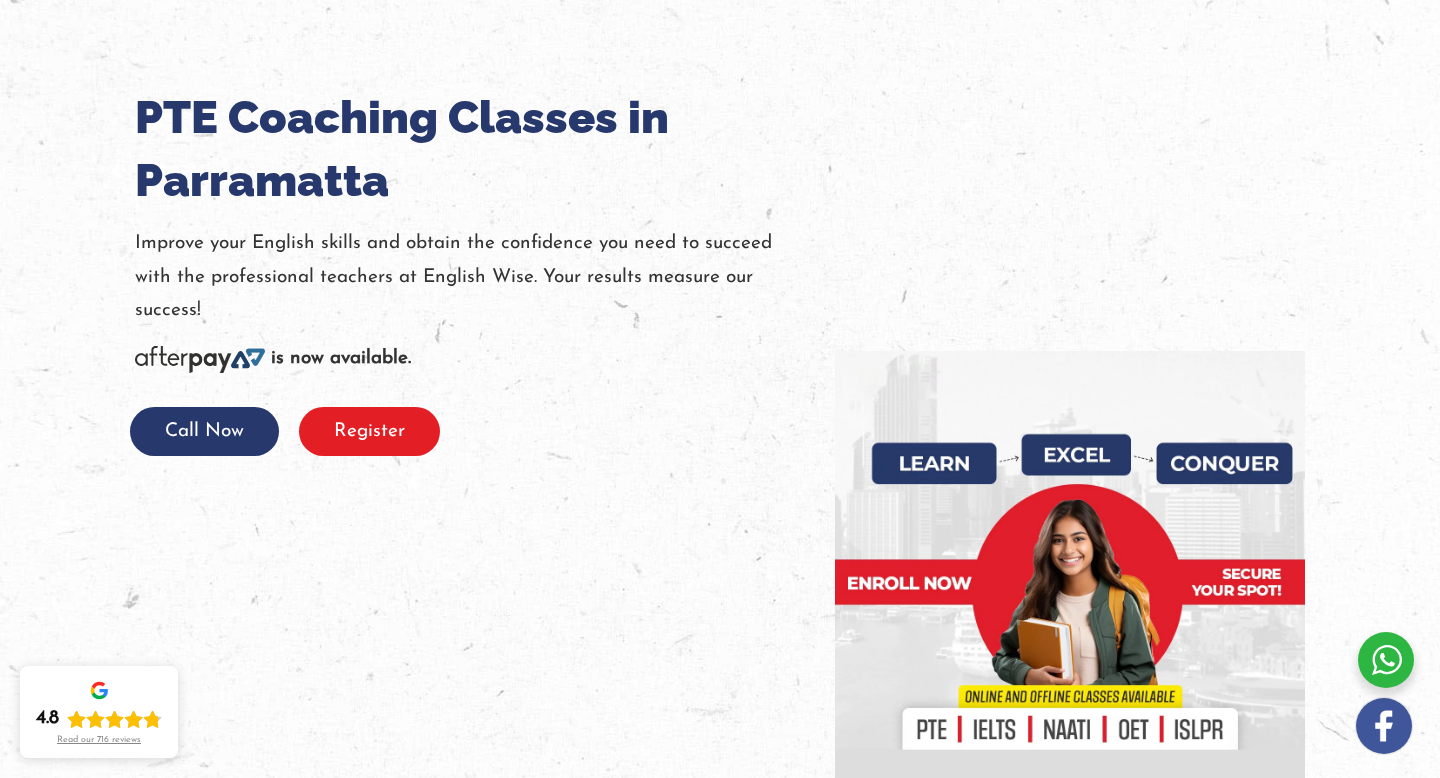 click on "Register" at bounding box center [369, 431] 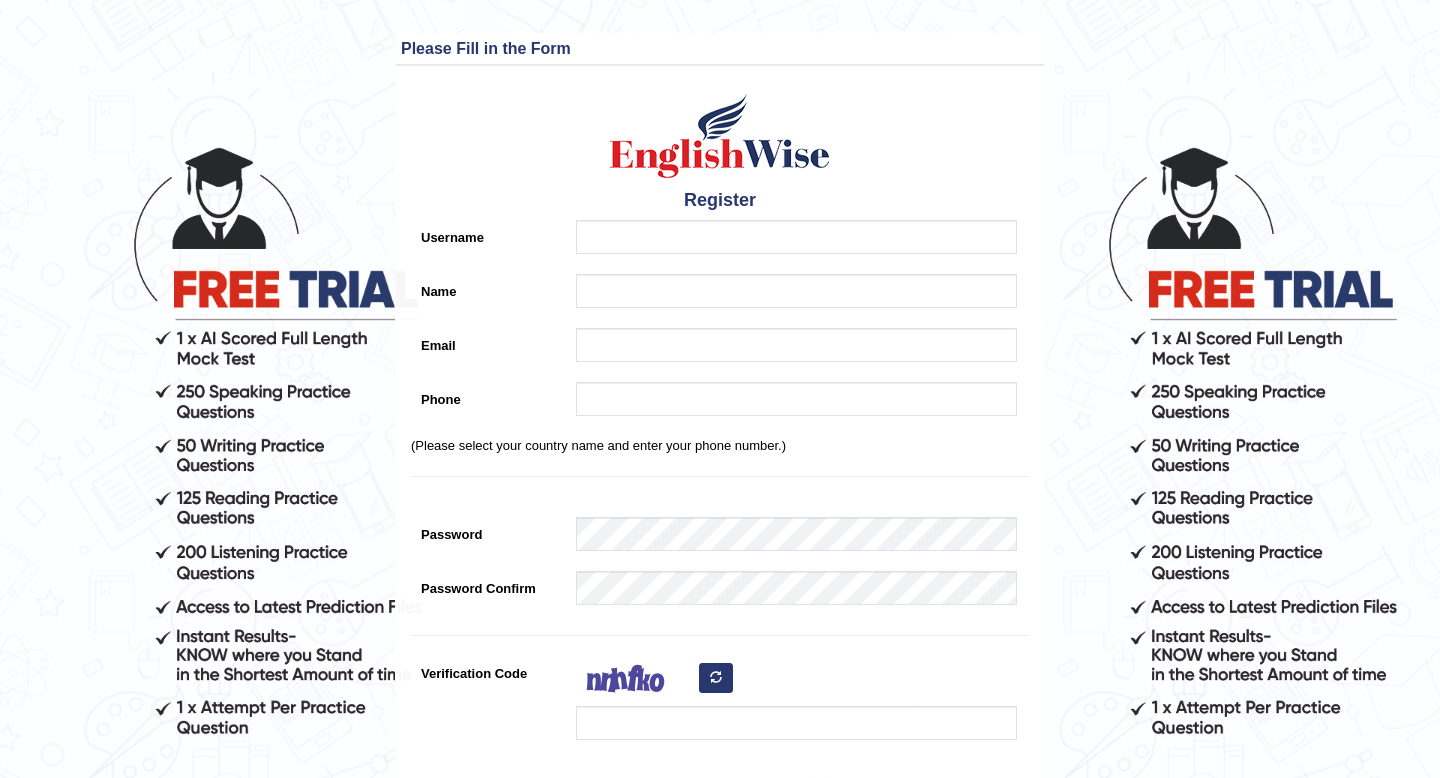 scroll, scrollTop: 0, scrollLeft: 0, axis: both 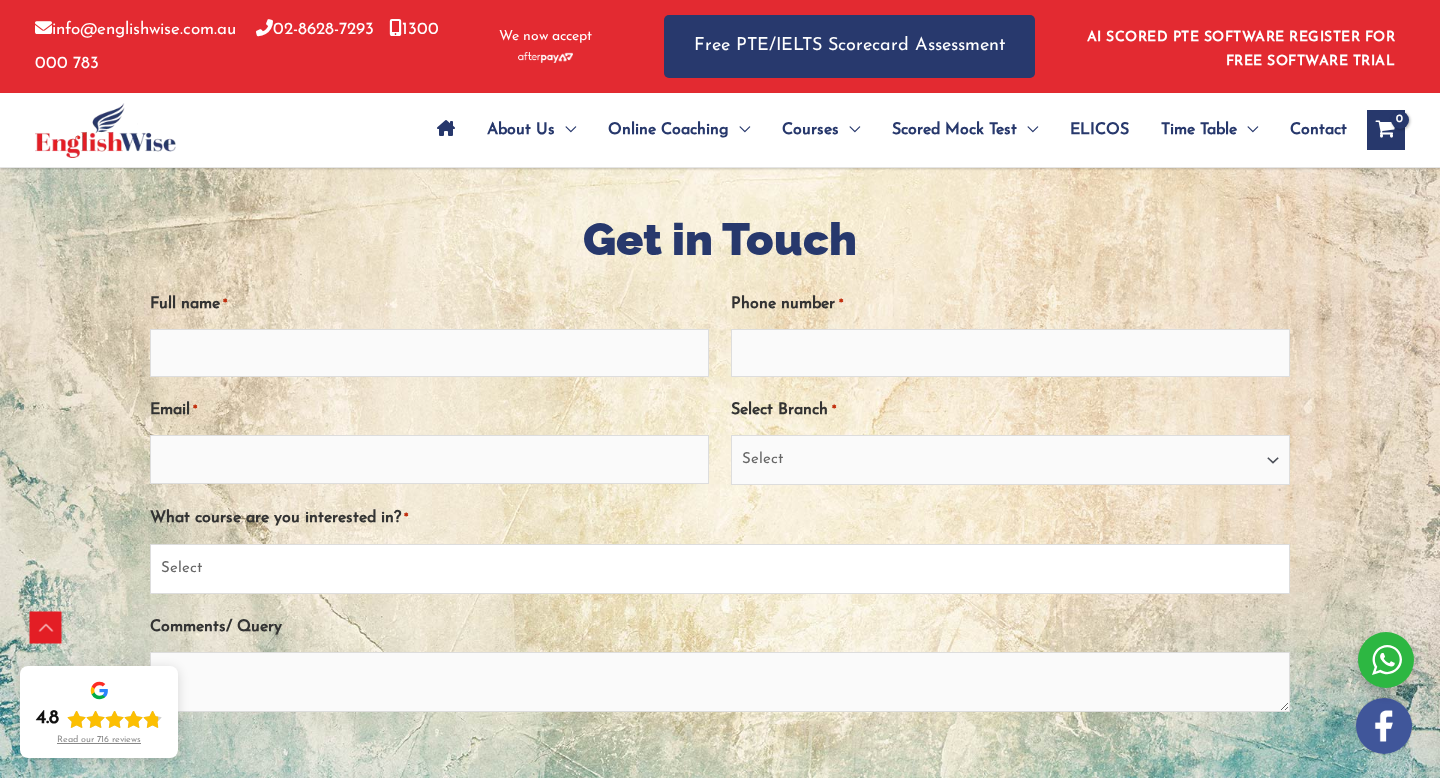 click on "Select PTE NAATI IELTS OET General English" at bounding box center (720, 569) 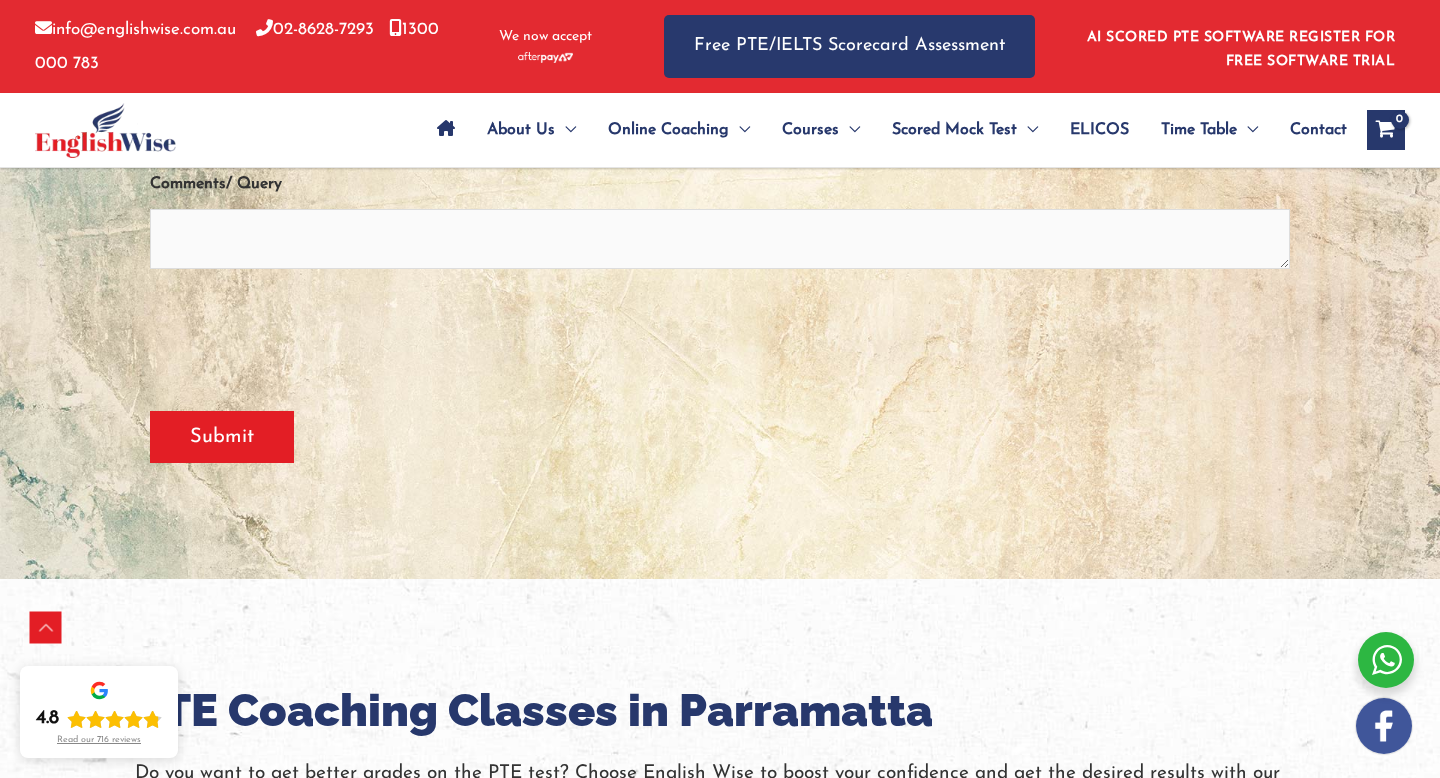 scroll, scrollTop: 1473, scrollLeft: 0, axis: vertical 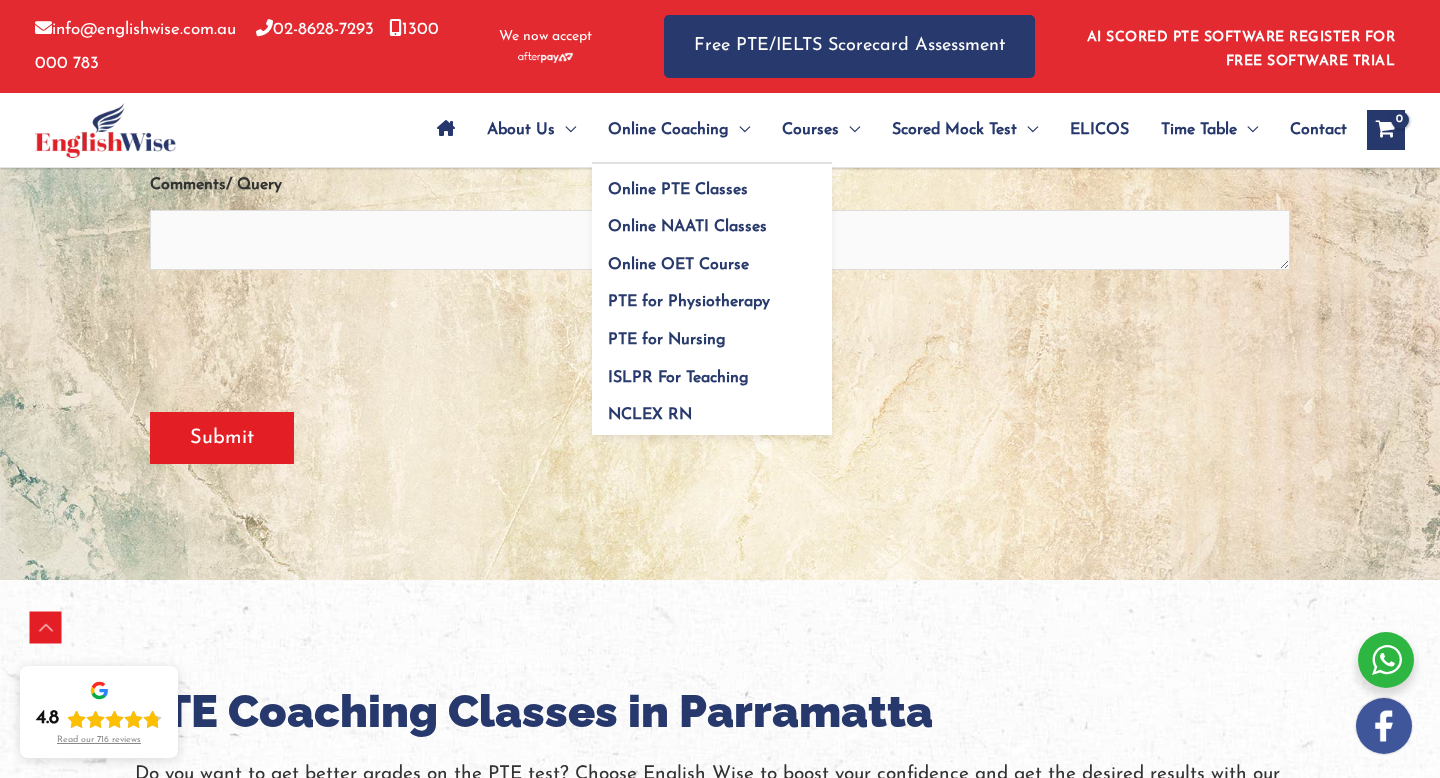 click on "Online Coaching" at bounding box center [668, 130] 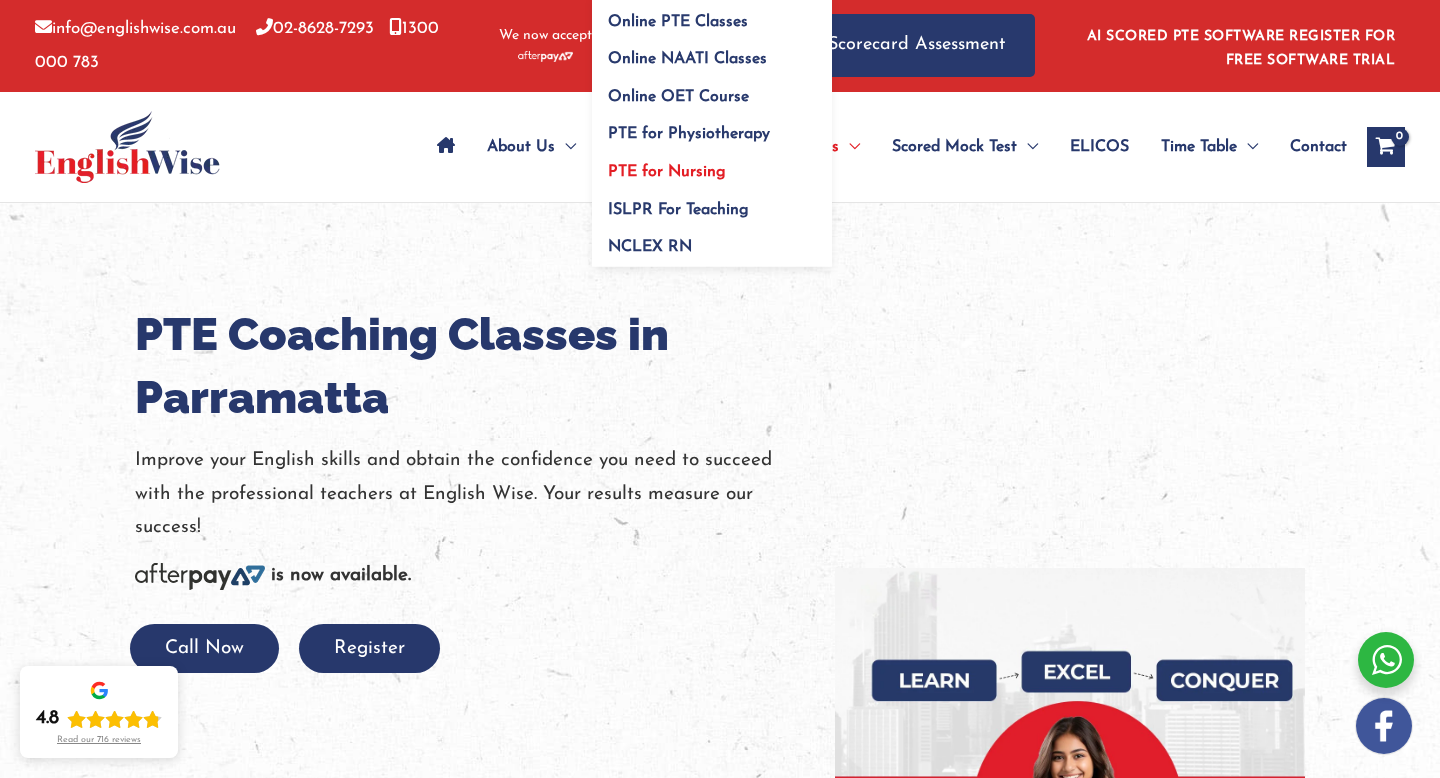 scroll, scrollTop: 0, scrollLeft: 0, axis: both 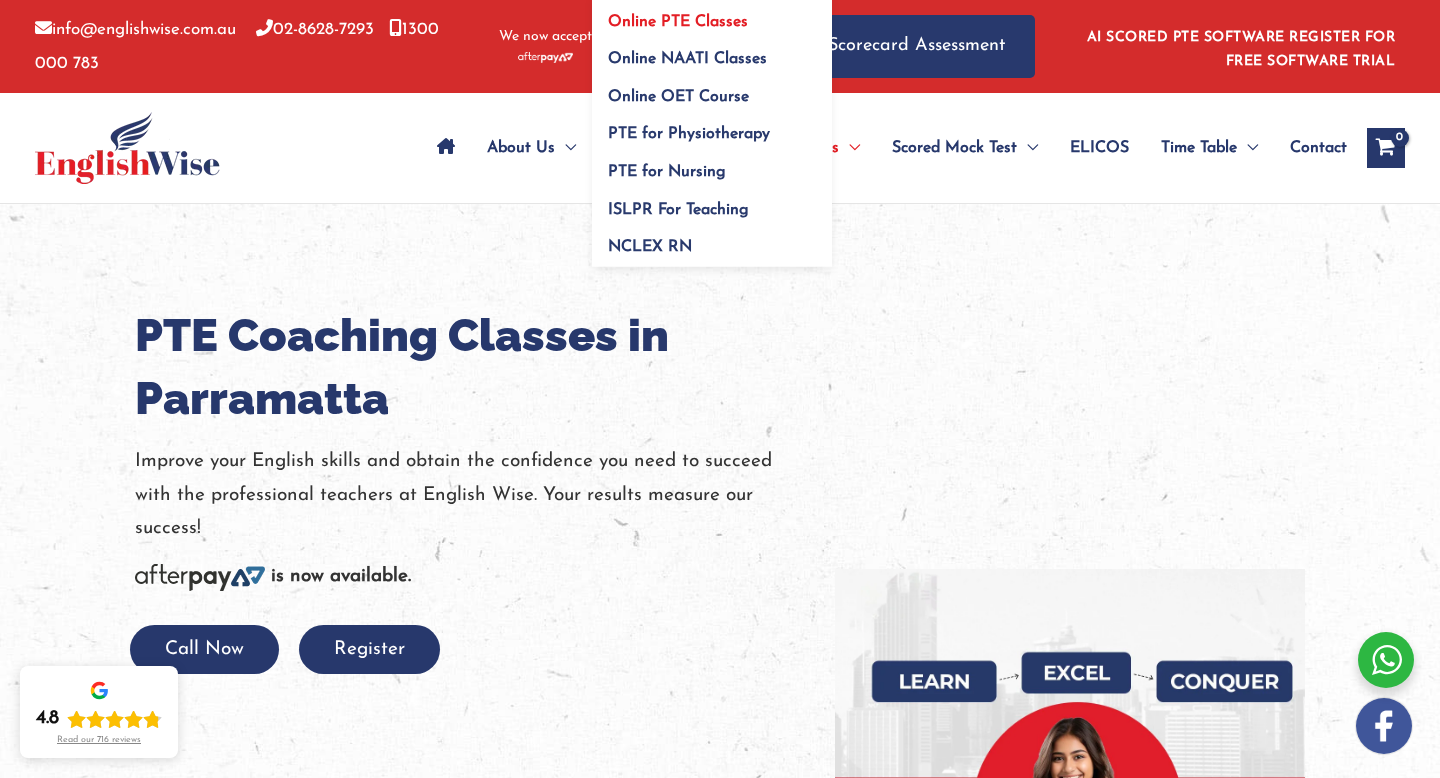 click on "Online PTE Classes" at bounding box center (712, 15) 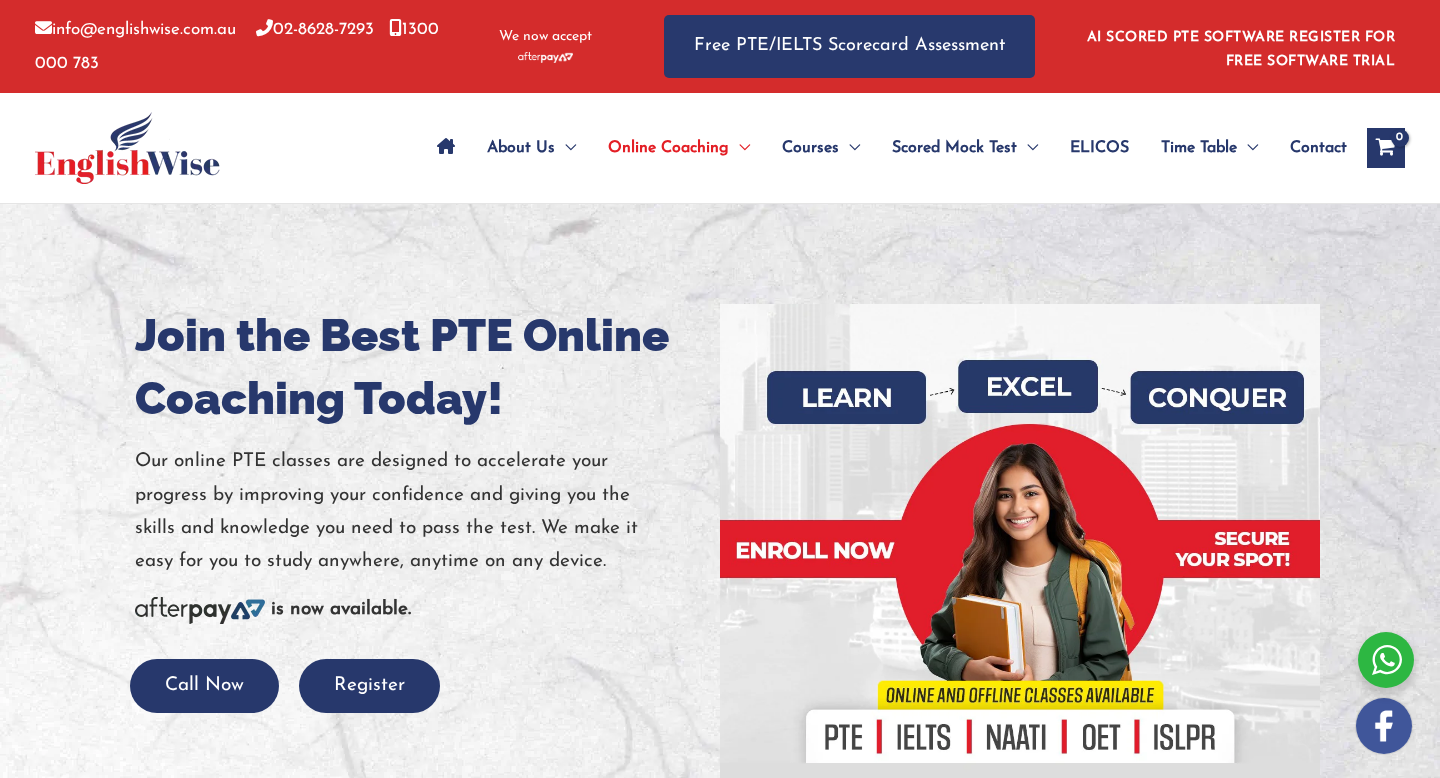 scroll, scrollTop: 0, scrollLeft: 0, axis: both 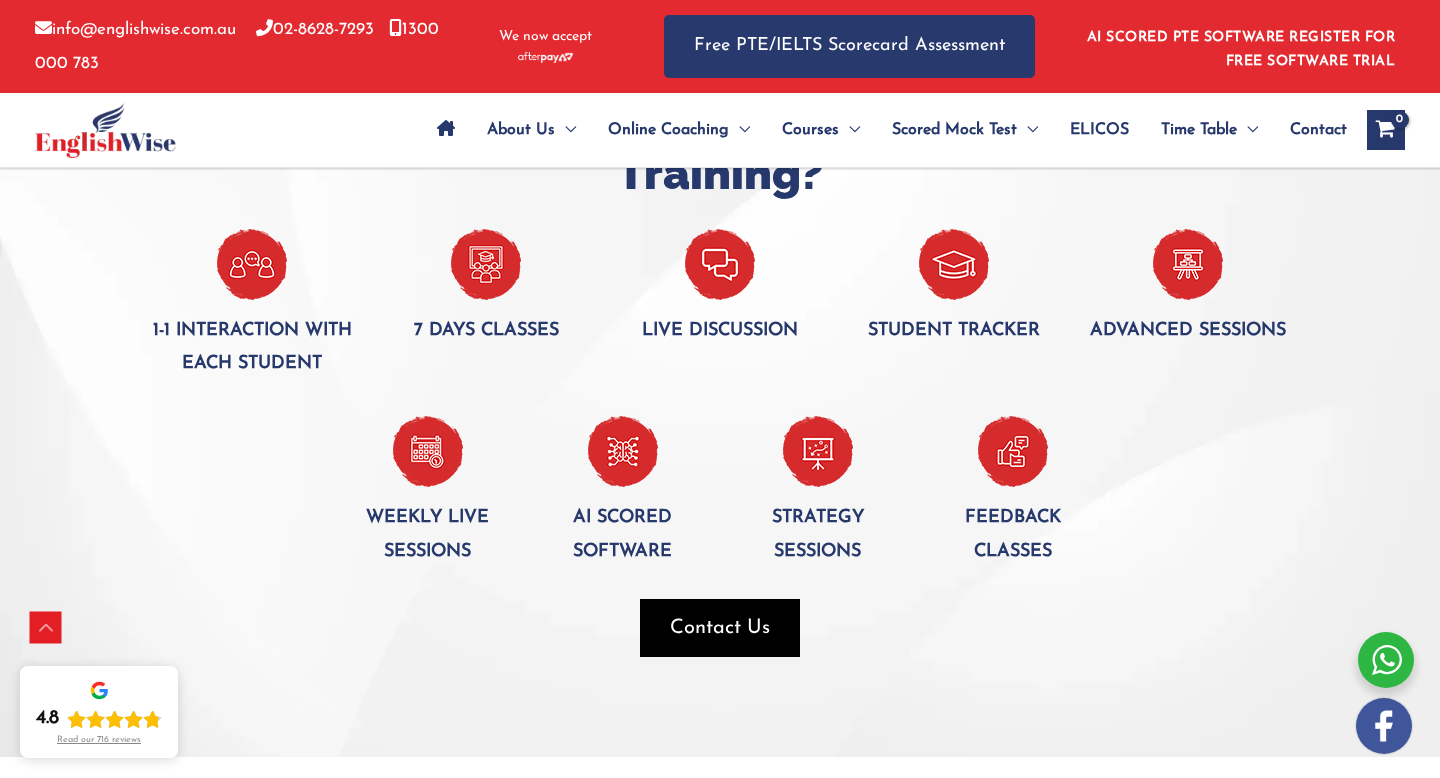 click on "Contact Us" at bounding box center (720, 628) 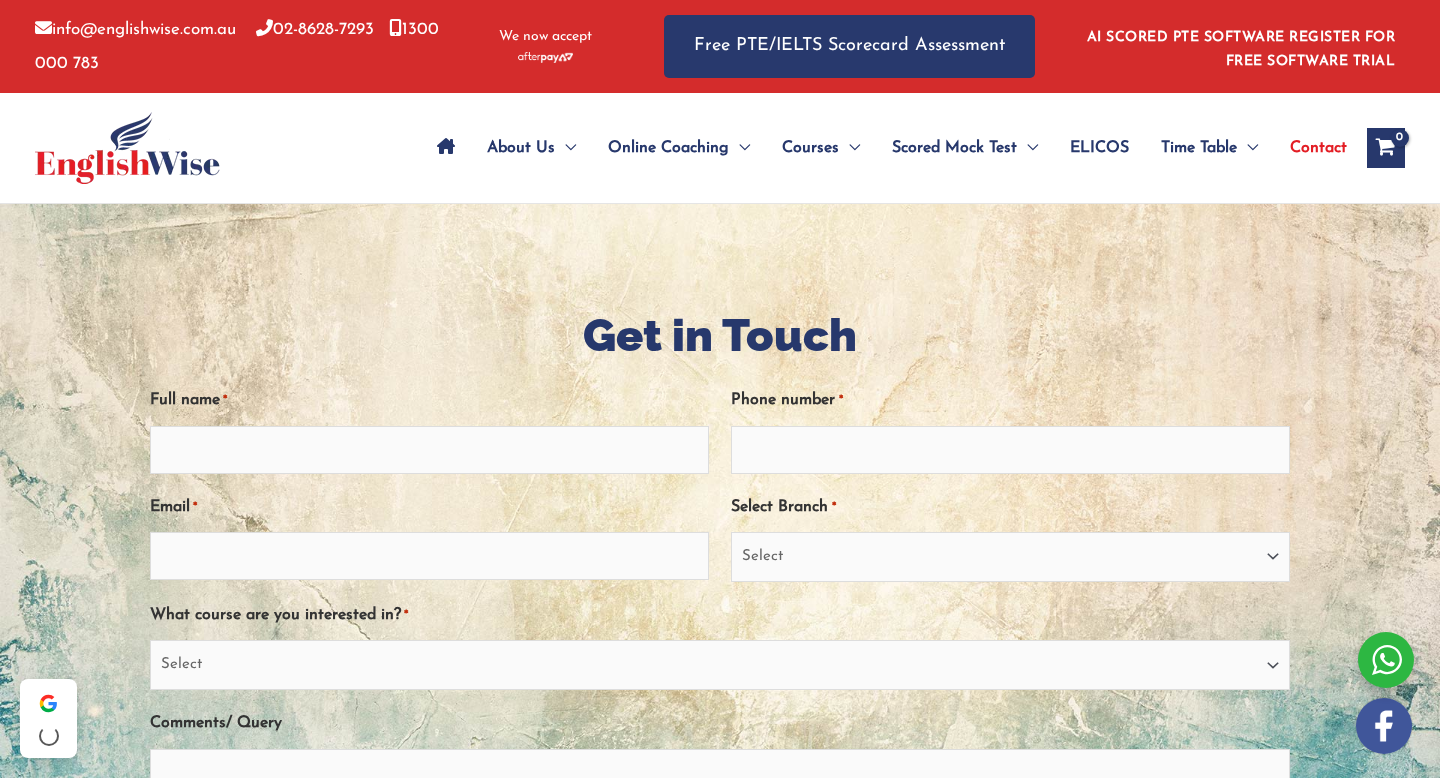 scroll, scrollTop: 138, scrollLeft: 0, axis: vertical 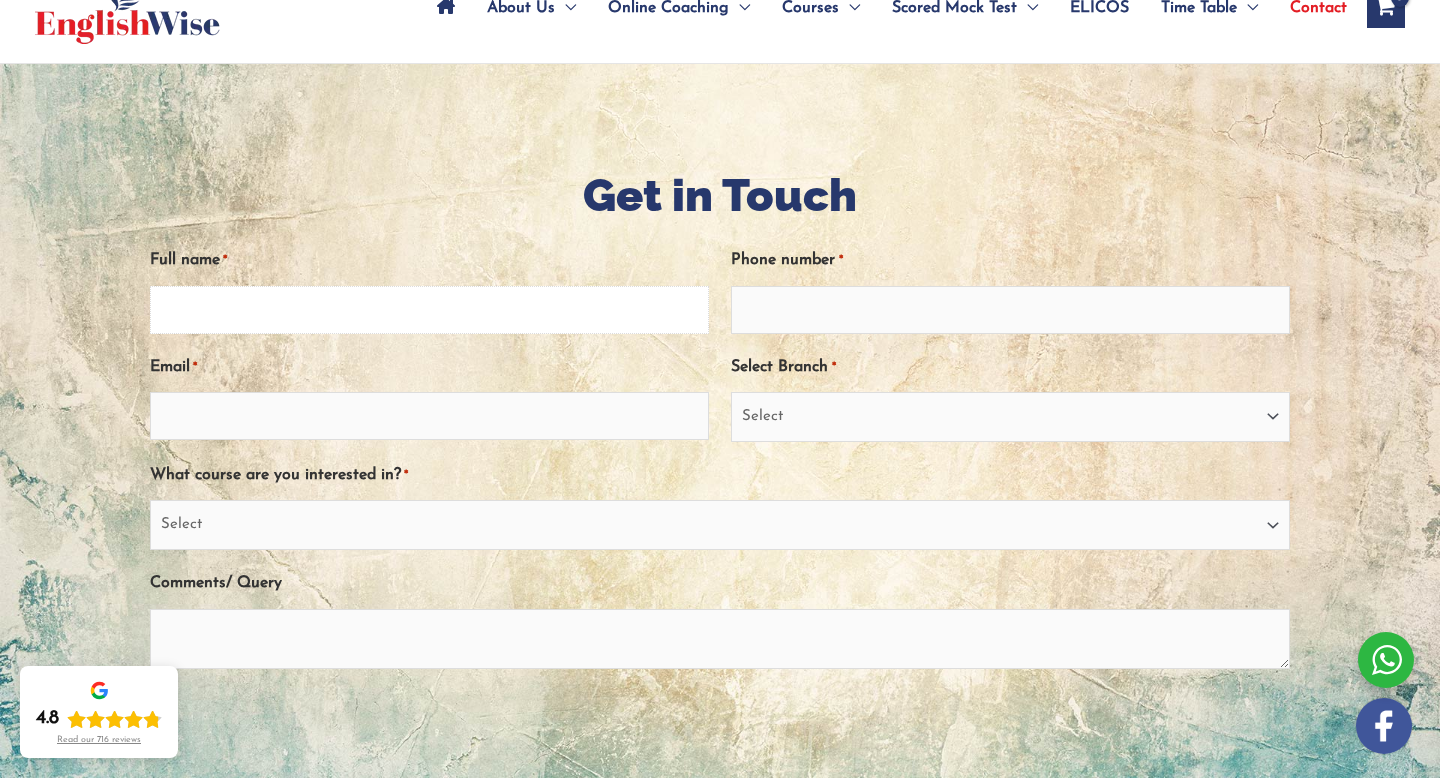 click on "Full name *" at bounding box center [429, 310] 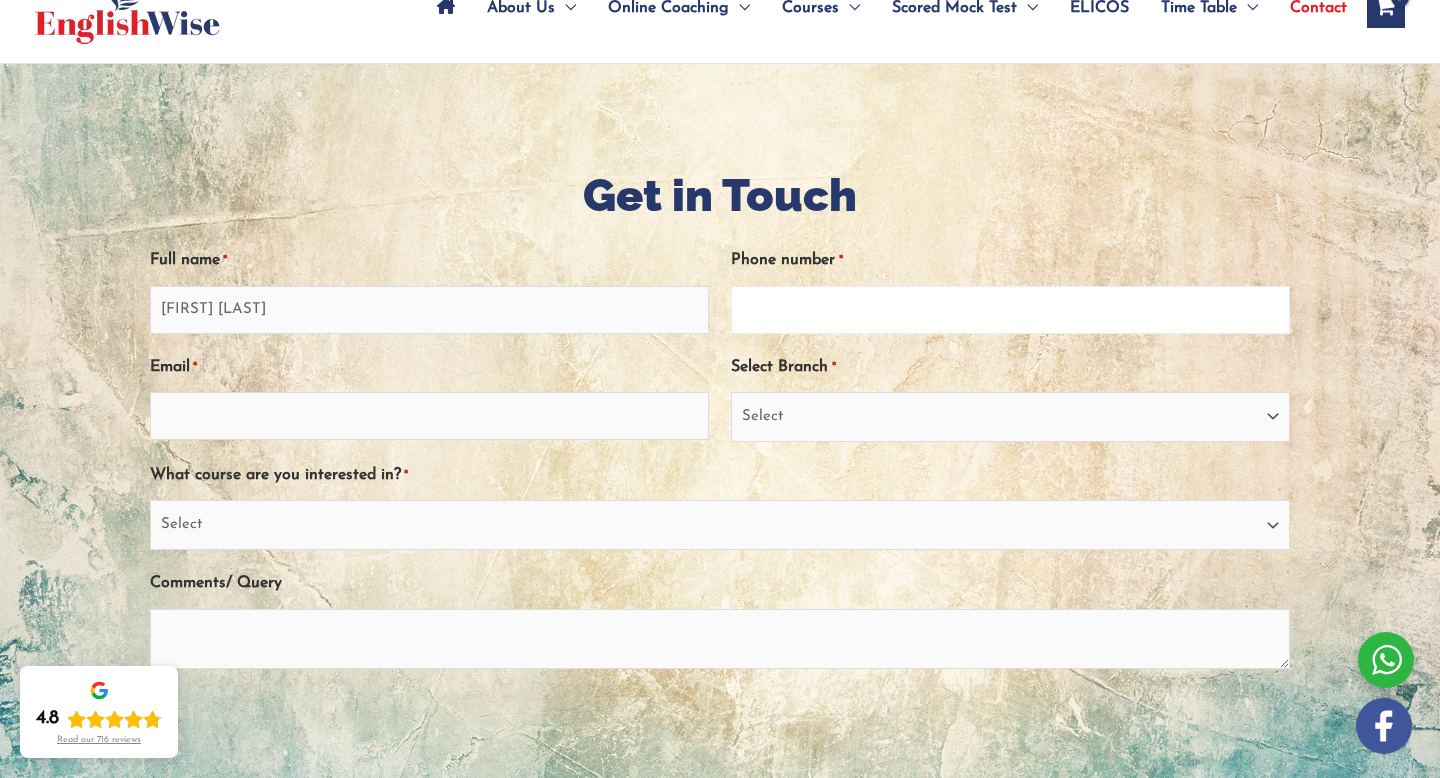 type on "0412504720" 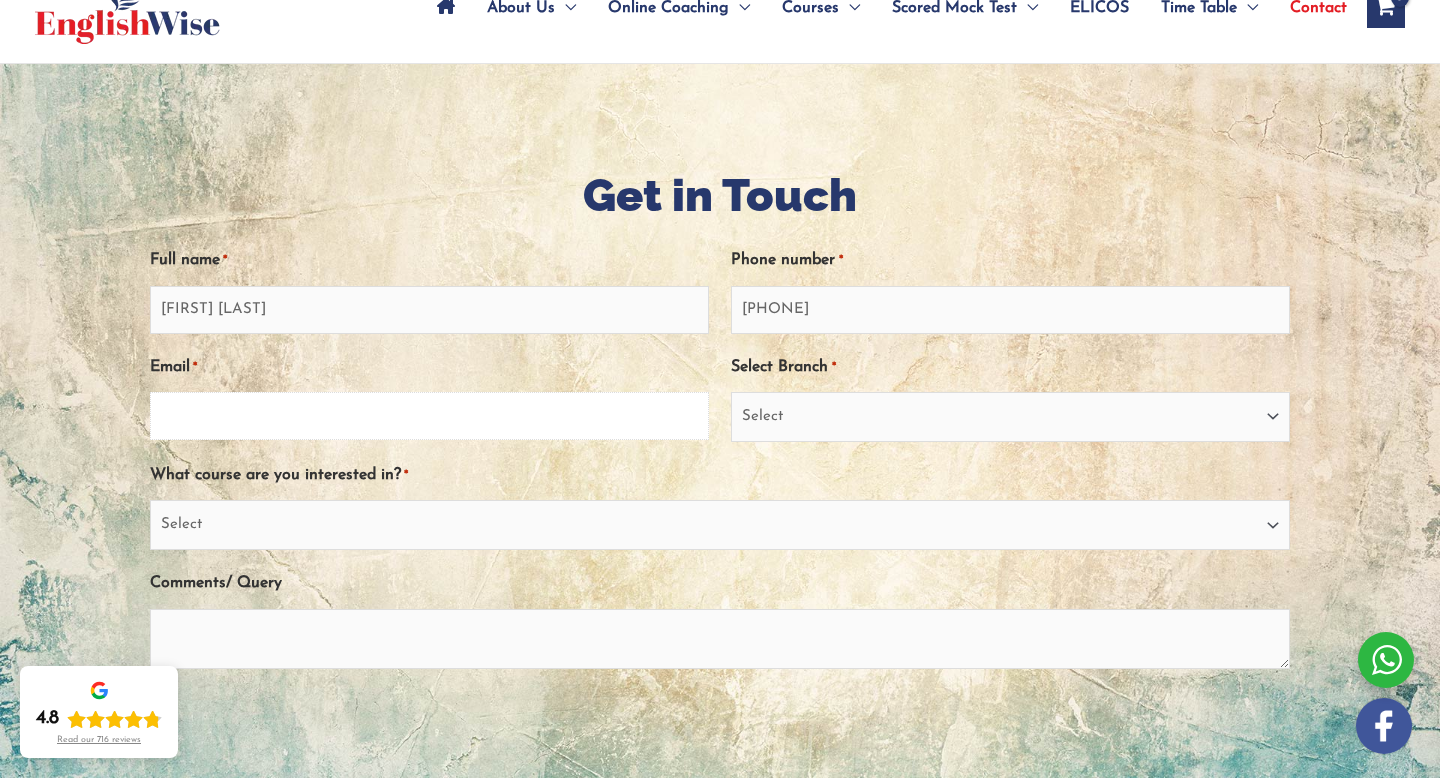 type on "vishakhajindal6@gmail.com" 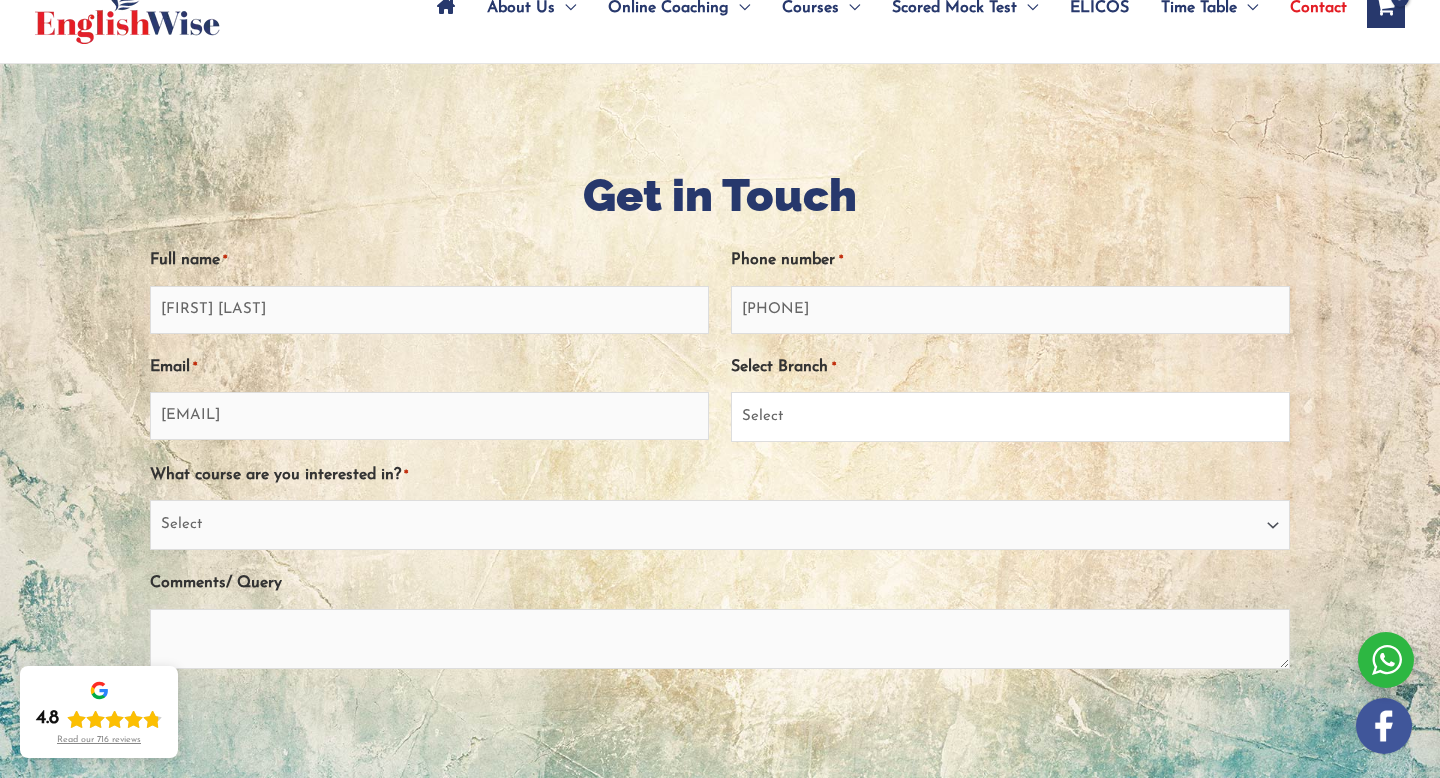 click on "Select Sydney City Center Sydney Parramatta EnglishWise Global Brisbane Gold Coast Australian Capital Territory/Canberra South Australia Victoria Tasmania Northern Territory Western Australia Outside Australia" at bounding box center [1010, 417] 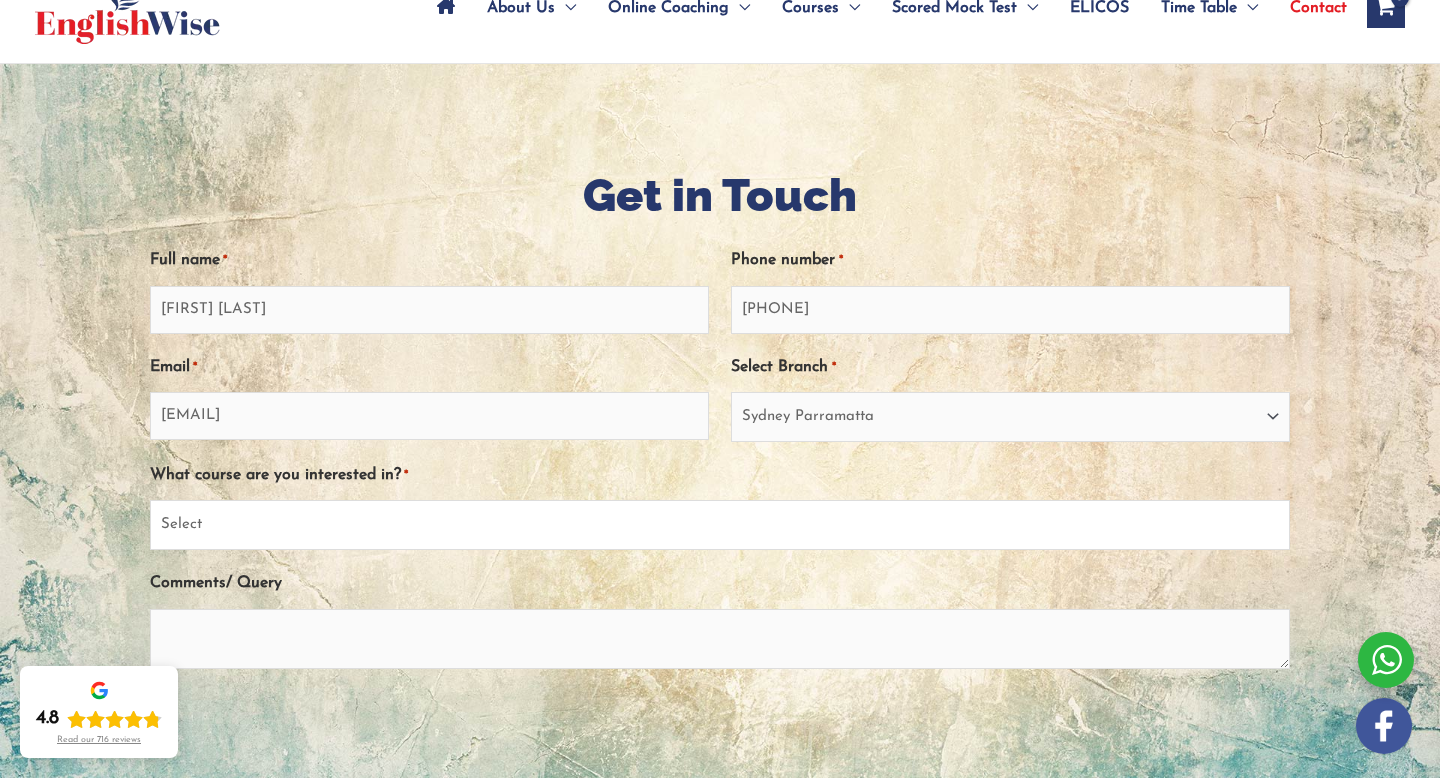 click on "Select PTE NAATI IELTS OET General English" at bounding box center [720, 525] 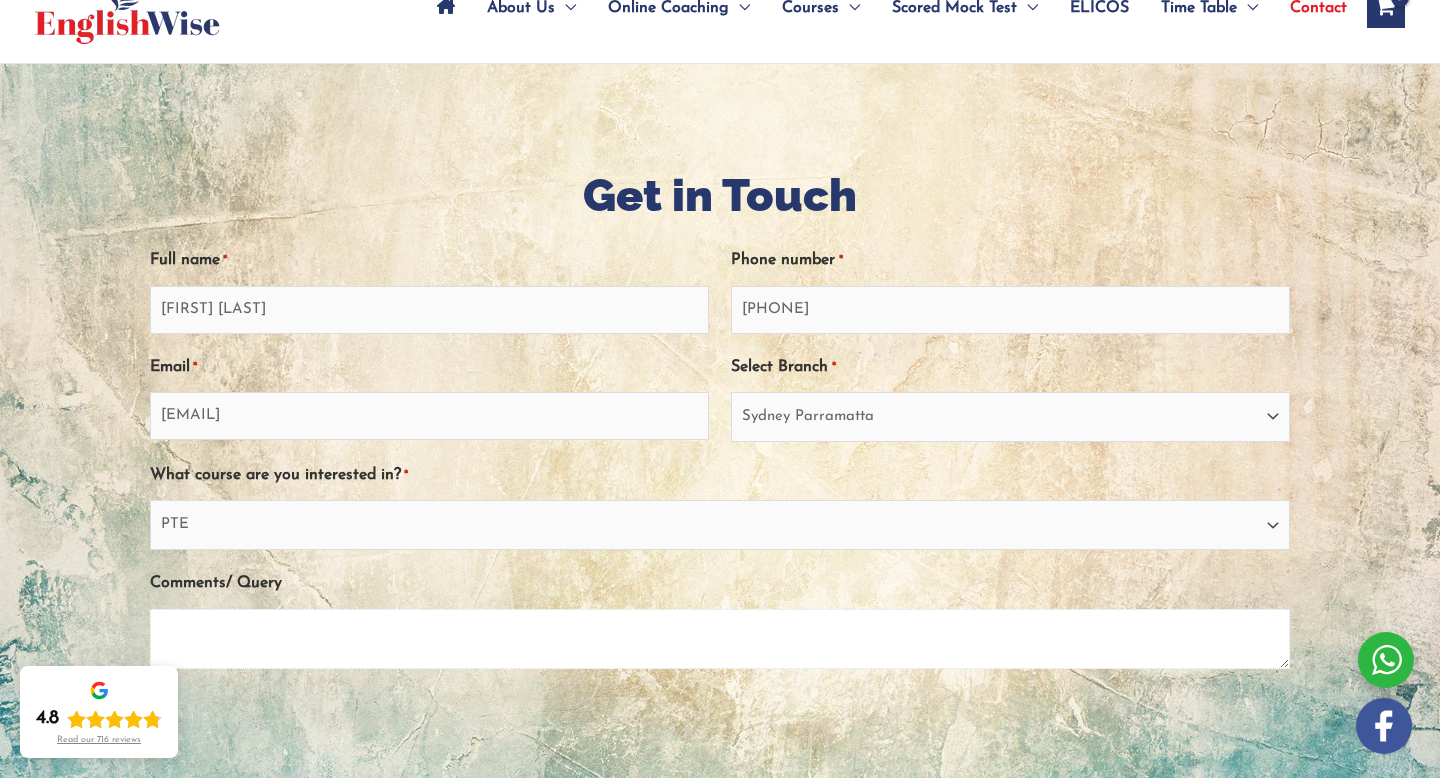 click on "Comments/ Query" at bounding box center (720, 639) 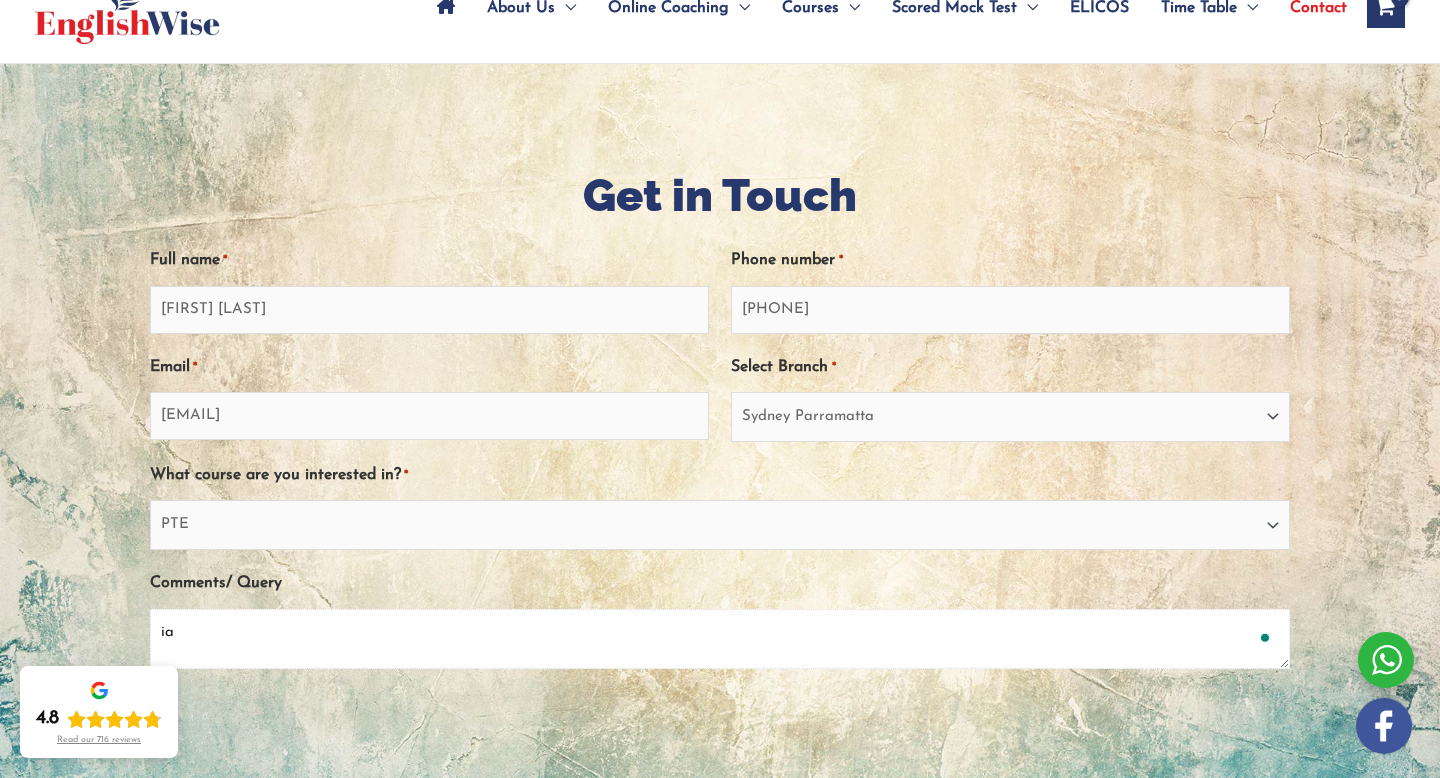 type on "i" 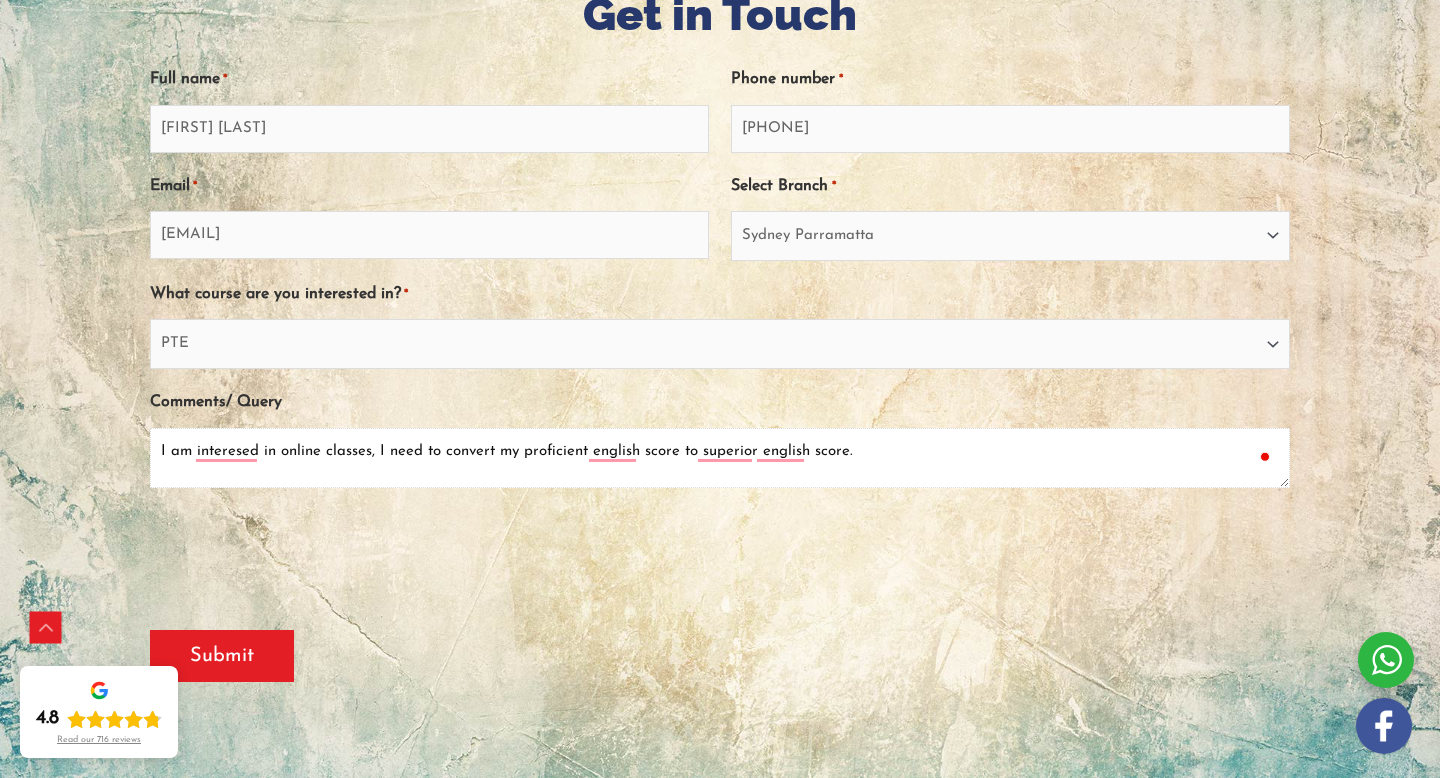 scroll, scrollTop: 323, scrollLeft: 0, axis: vertical 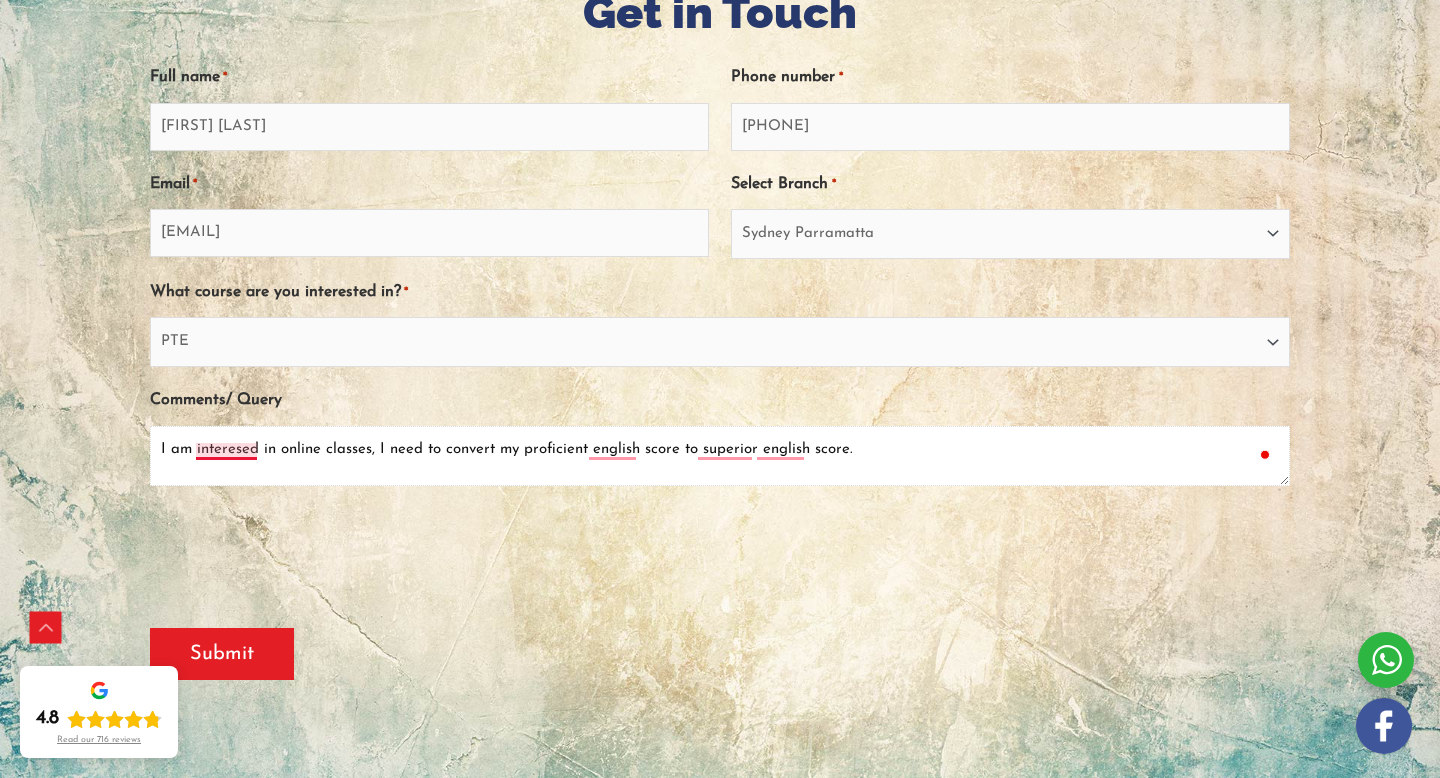 click on "I am interesed in online classes, I need to convert my proficient english score to superior english score." at bounding box center [720, 456] 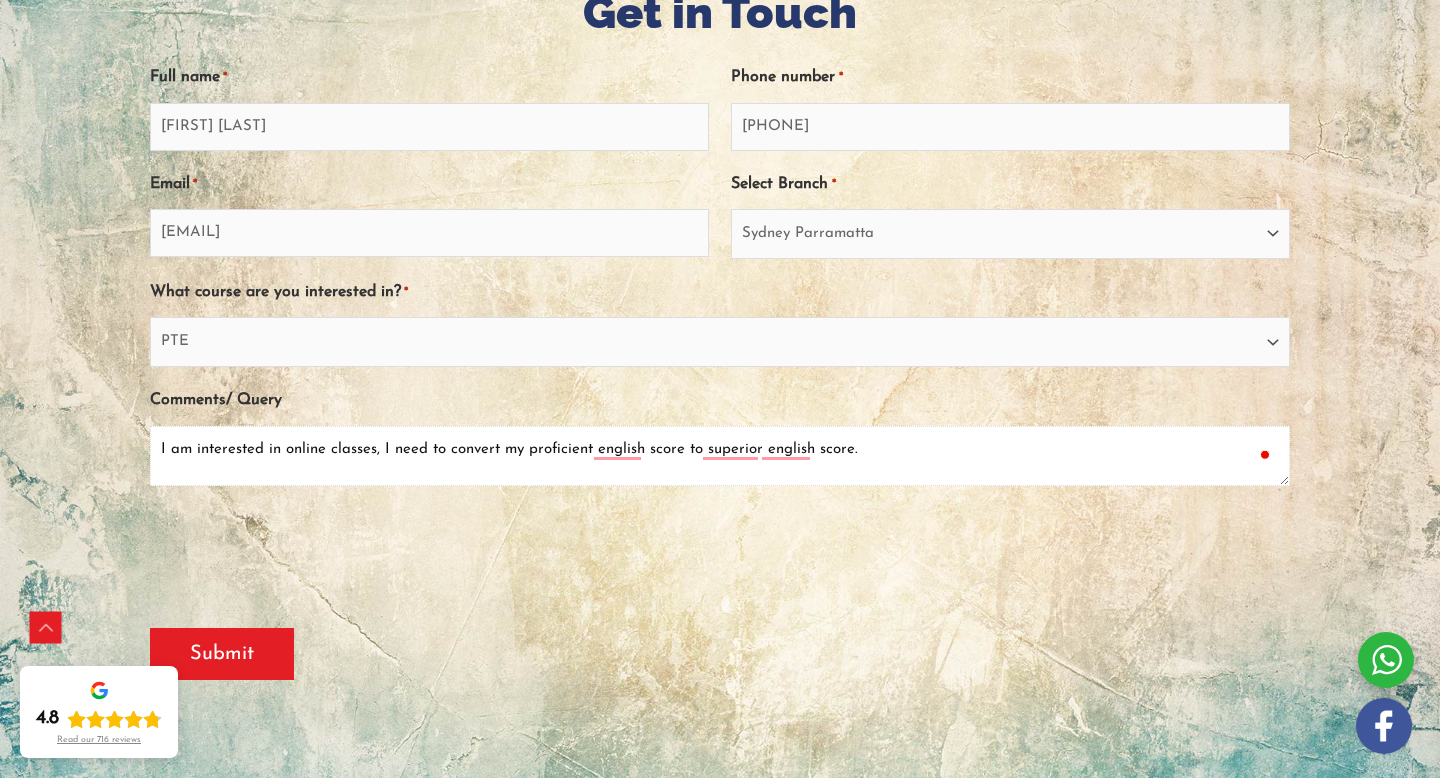 click on "I am interested in online classes, I need to convert my proficient english score to superior english score." at bounding box center [720, 456] 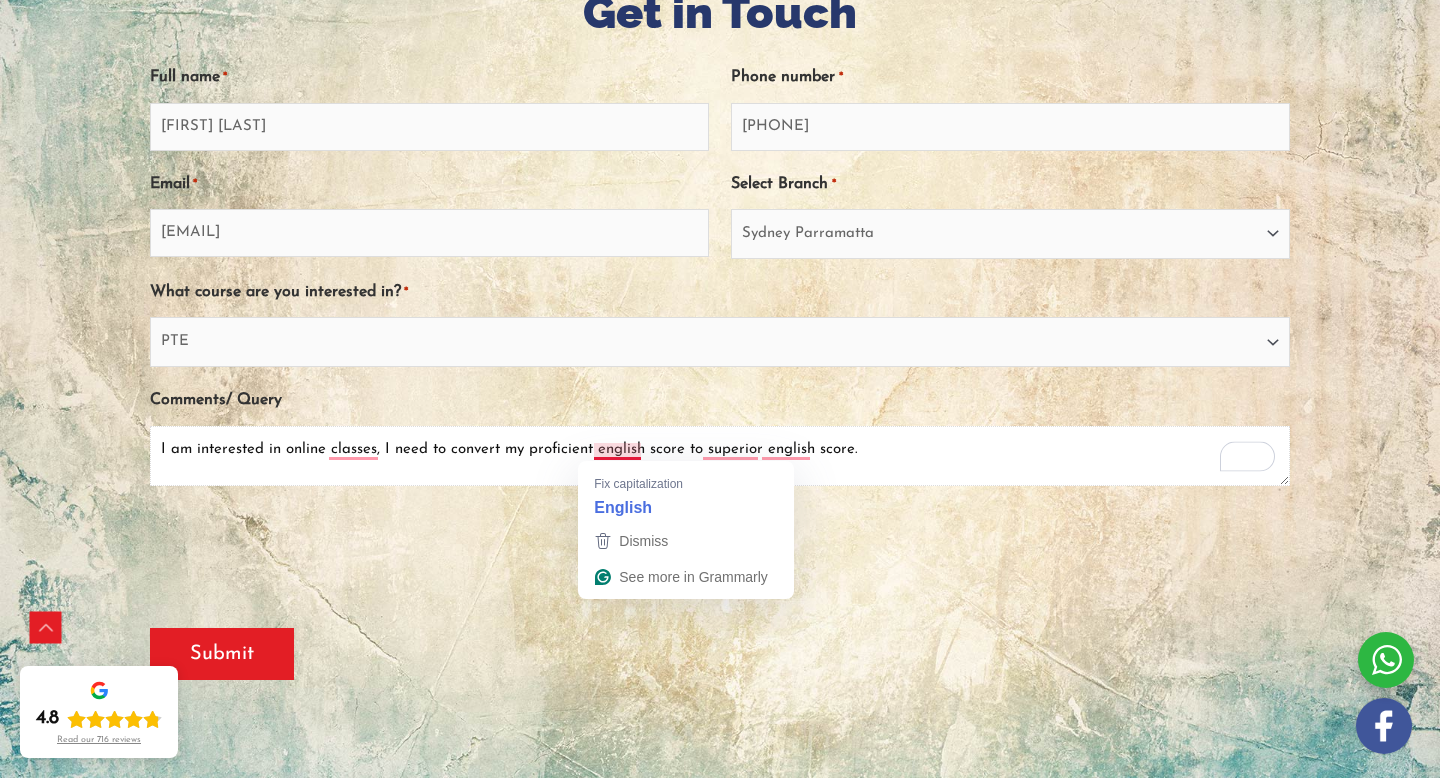 click on "I am interested in online classes, I need to convert my proficient english score to superior english score." at bounding box center (720, 456) 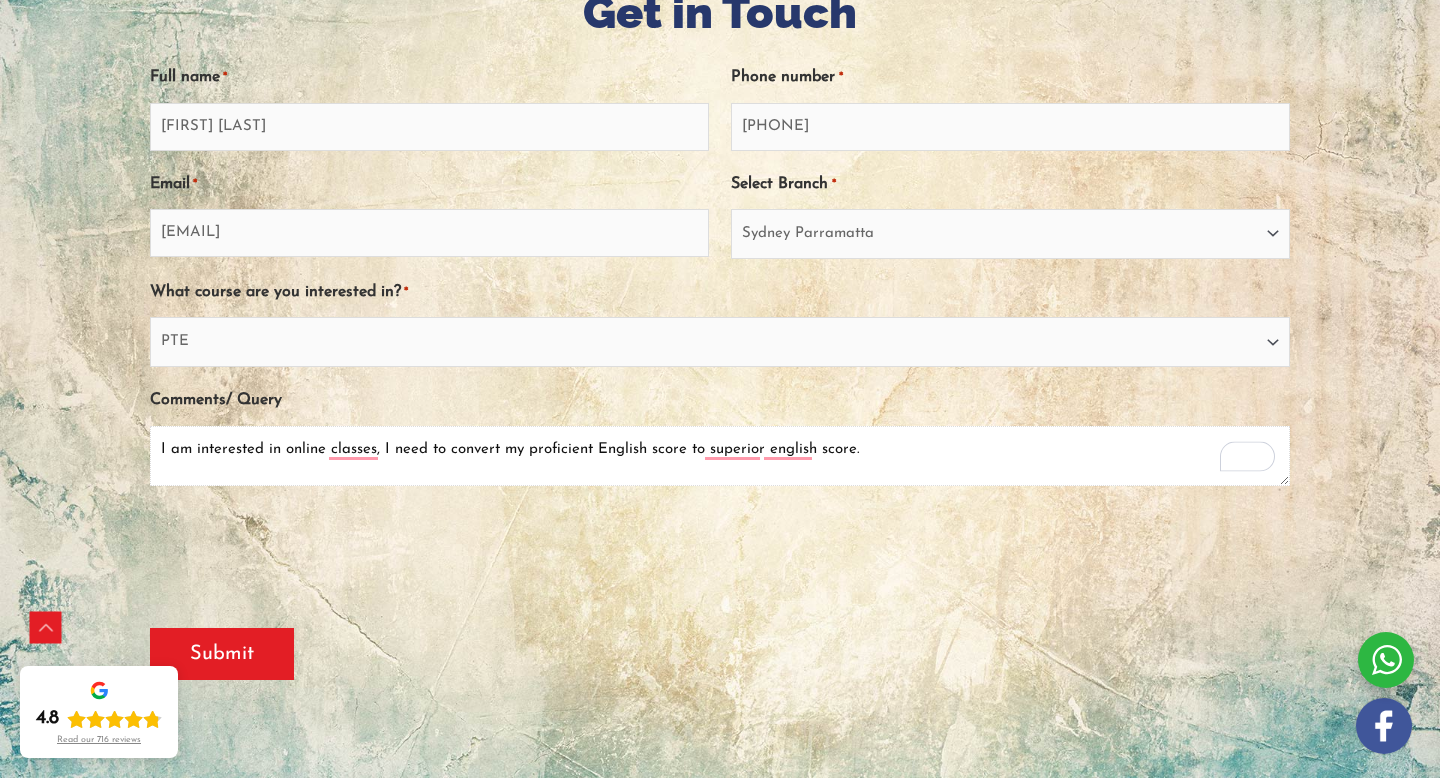 click on "I am interested in online classes, I need to convert my proficient English score to superior english score." at bounding box center (720, 456) 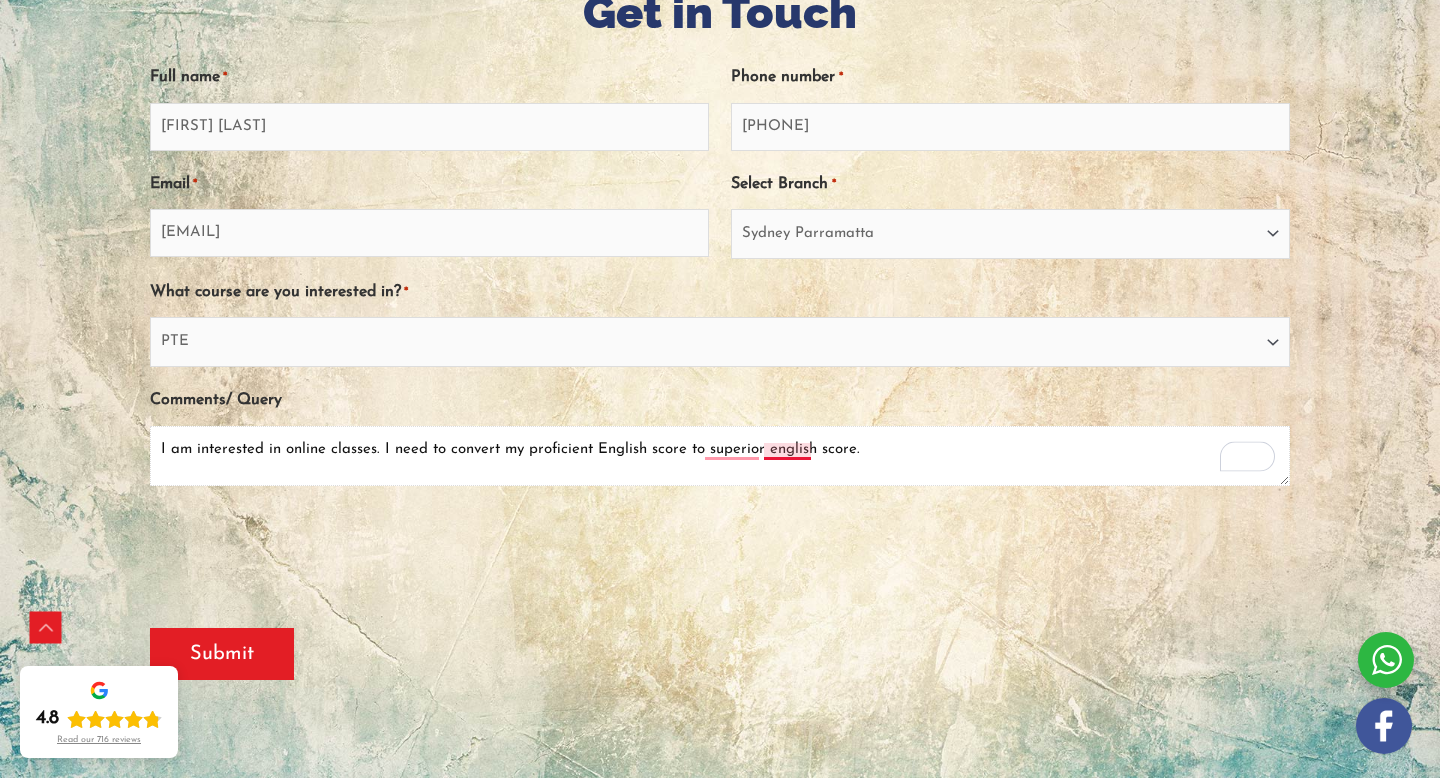 click on "I am interested in online classes. I need to convert my proficient English score to superior english score." at bounding box center [720, 456] 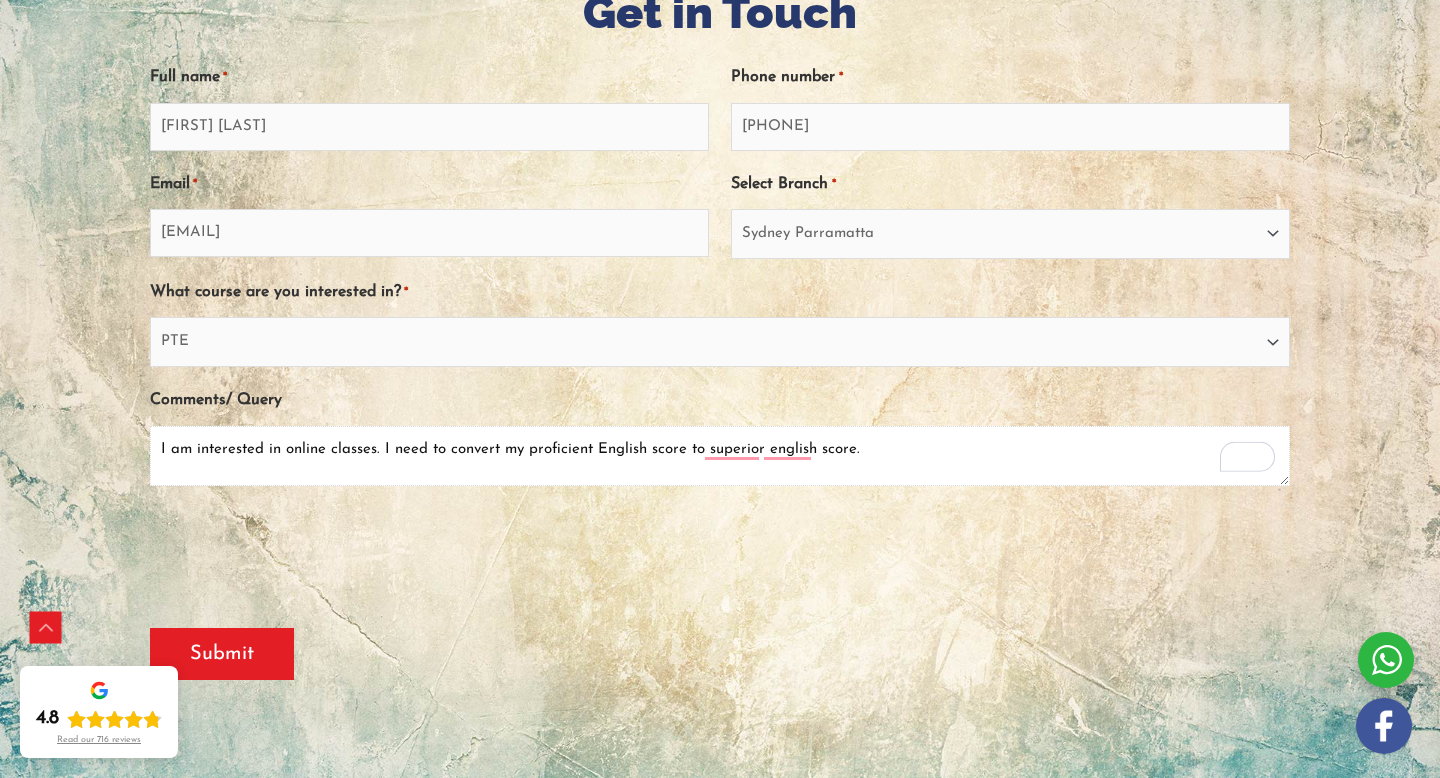 click on "I am interested in online classes. I need to convert my proficient English score to superior english score." at bounding box center [720, 456] 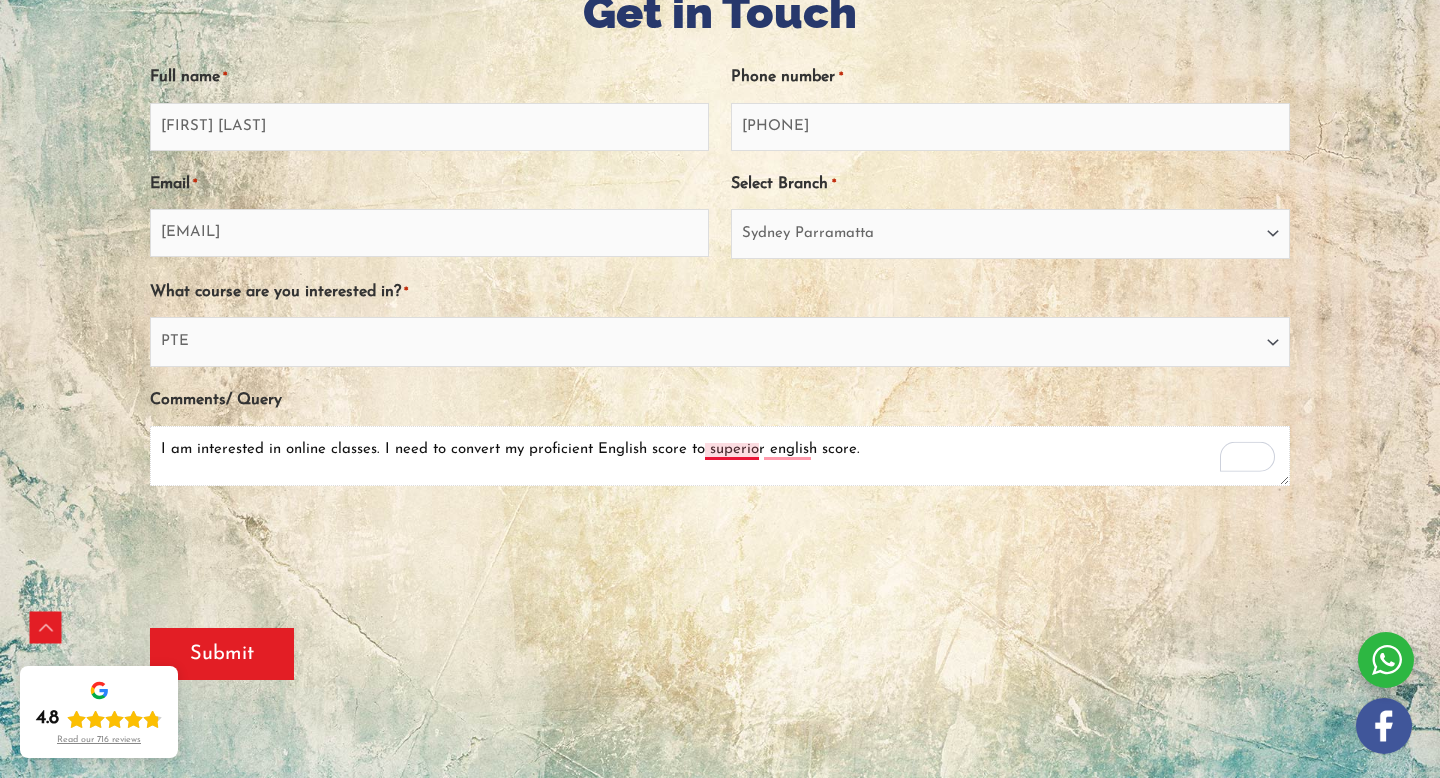 click on "I am interested in online classes. I need to convert my proficient English score to superior english score." at bounding box center [720, 456] 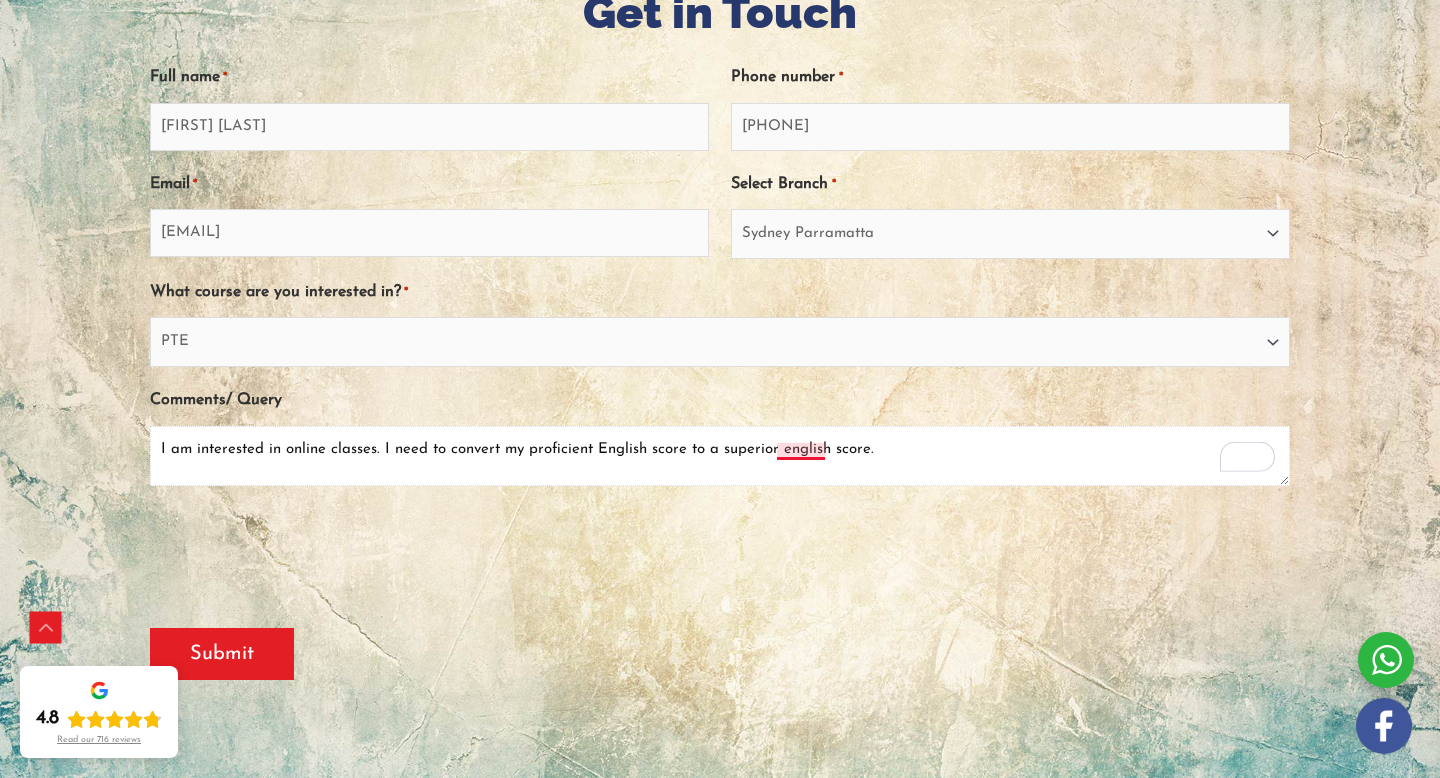 click on "I am interested in online classes. I need to convert my proficient English score to a superior english score." at bounding box center (720, 456) 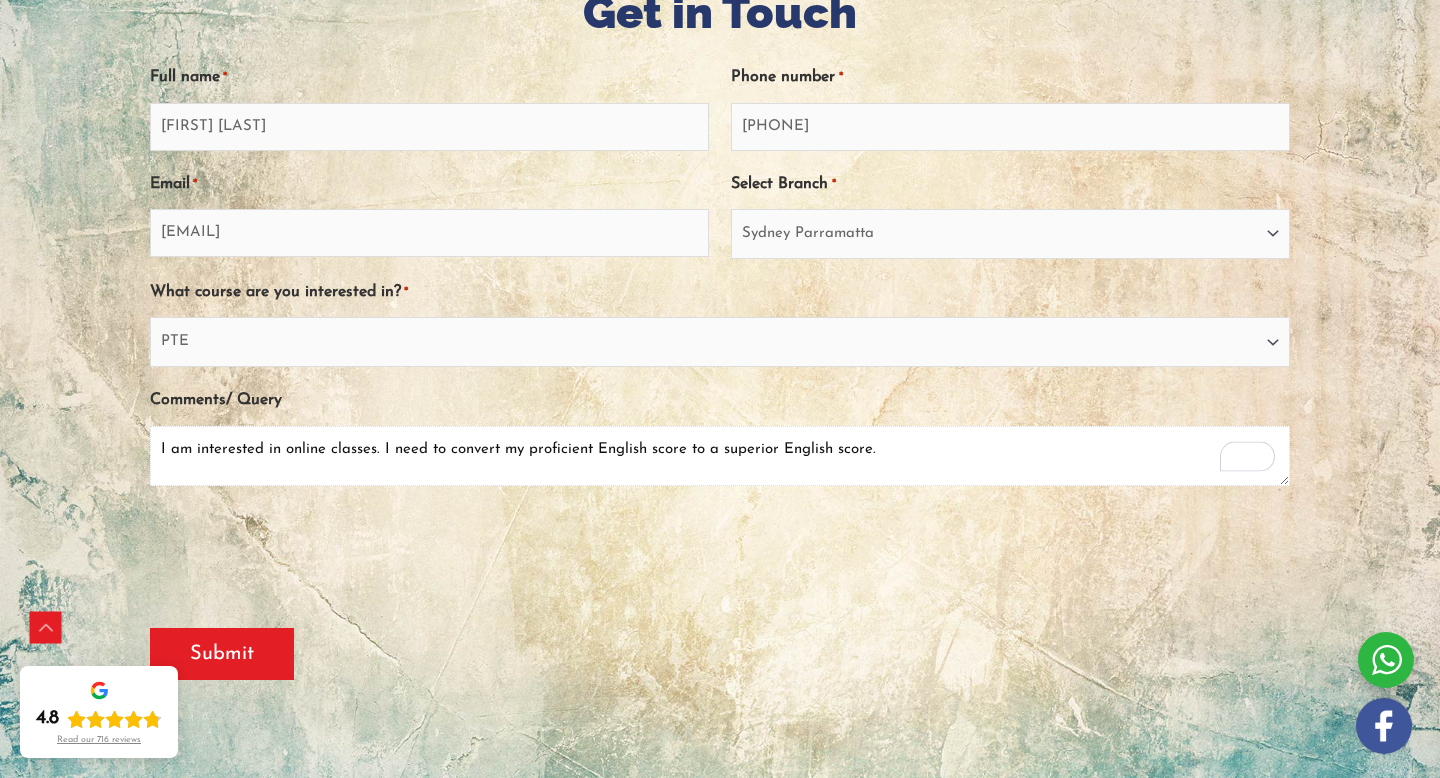 click on "I am interested in online classes. I need to convert my proficient English score to a superior English score." at bounding box center (720, 456) 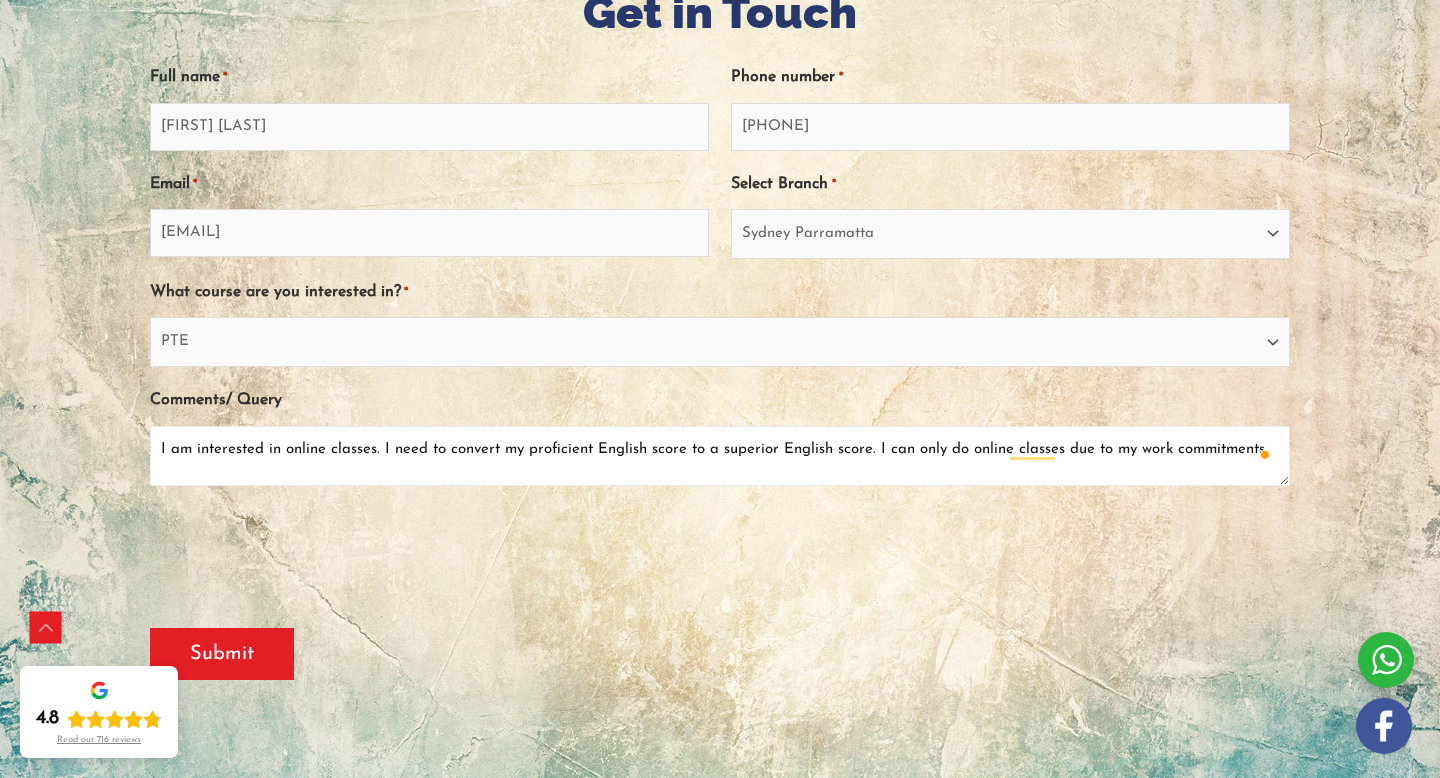 type on "I am interested in online classes. I need to convert my proficient English score to a superior English score. I can only do online classes due to my work commitments." 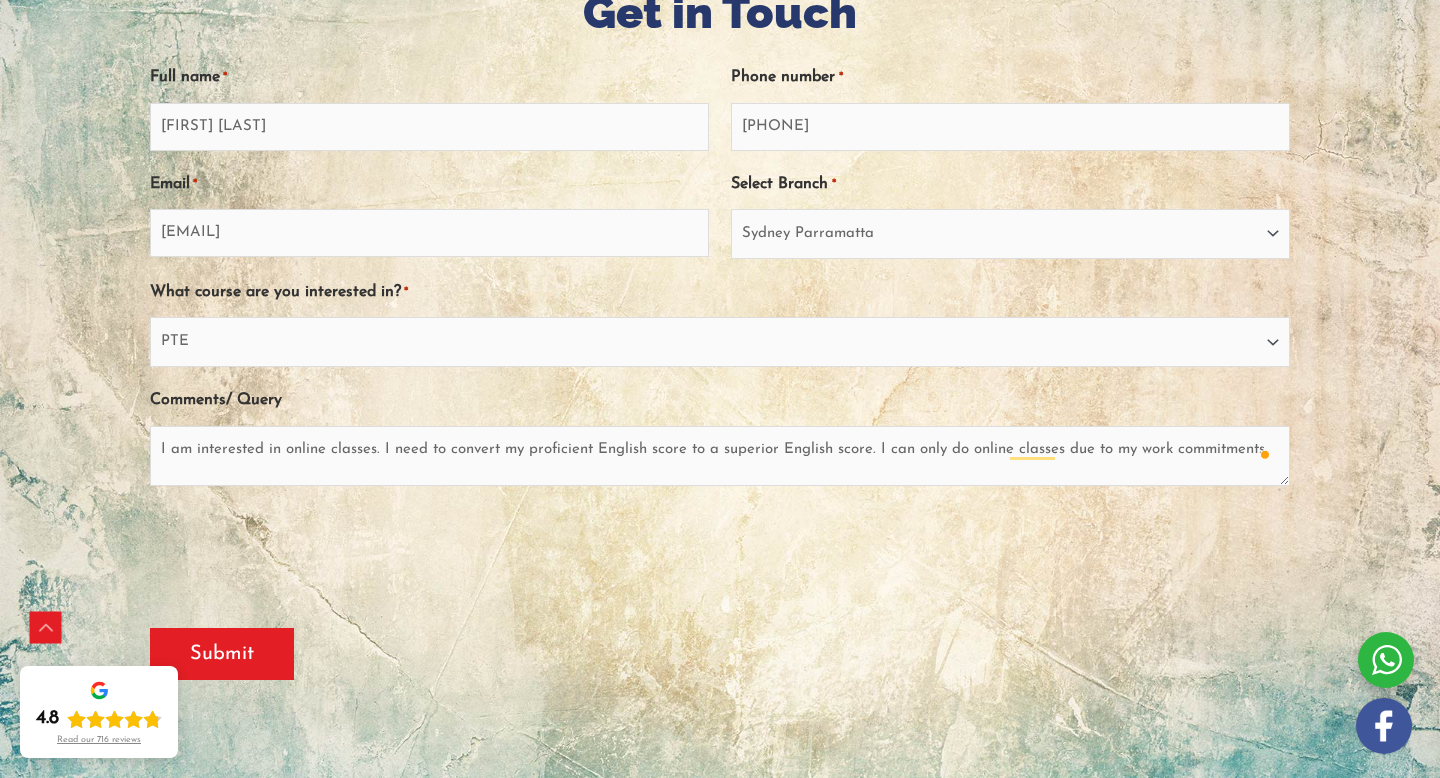 click at bounding box center (720, 553) 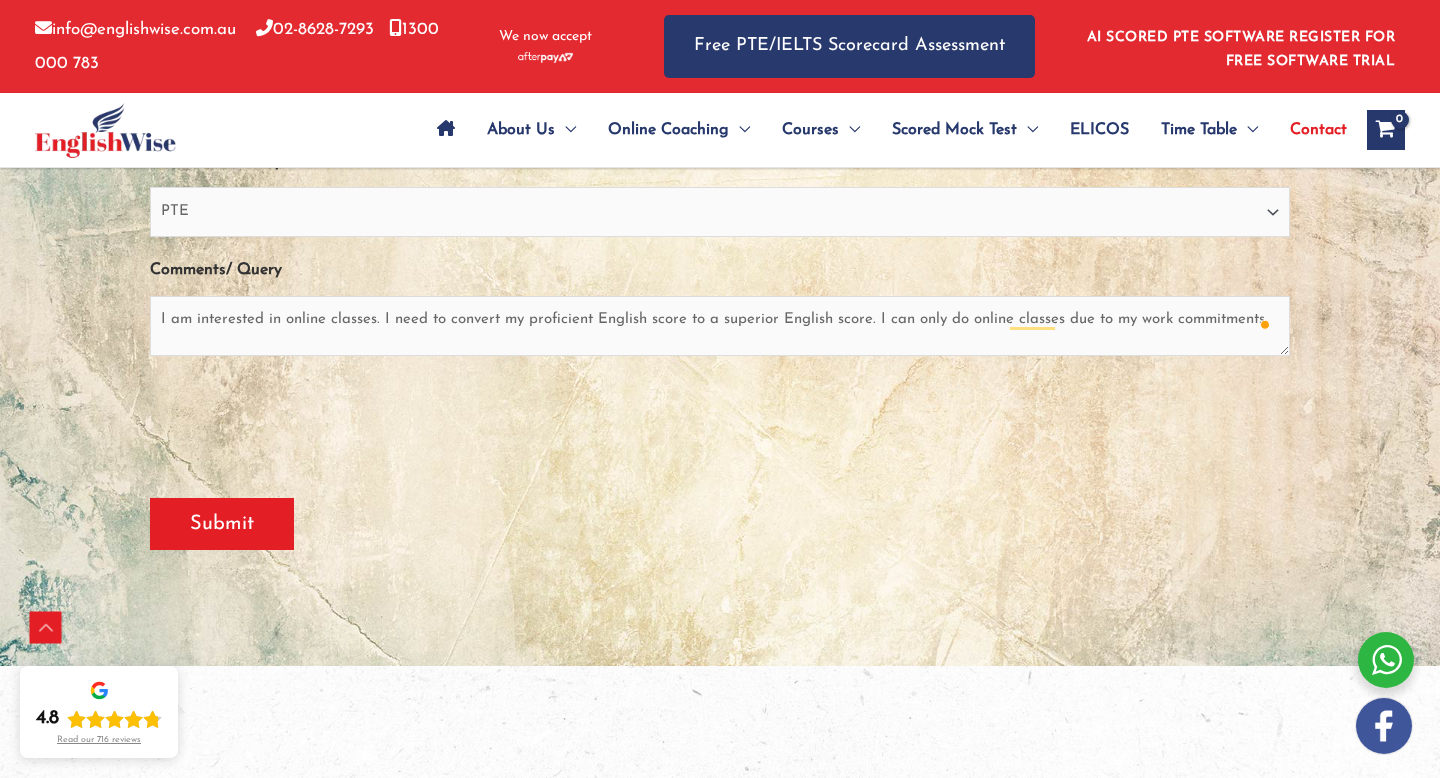 scroll, scrollTop: 490, scrollLeft: 0, axis: vertical 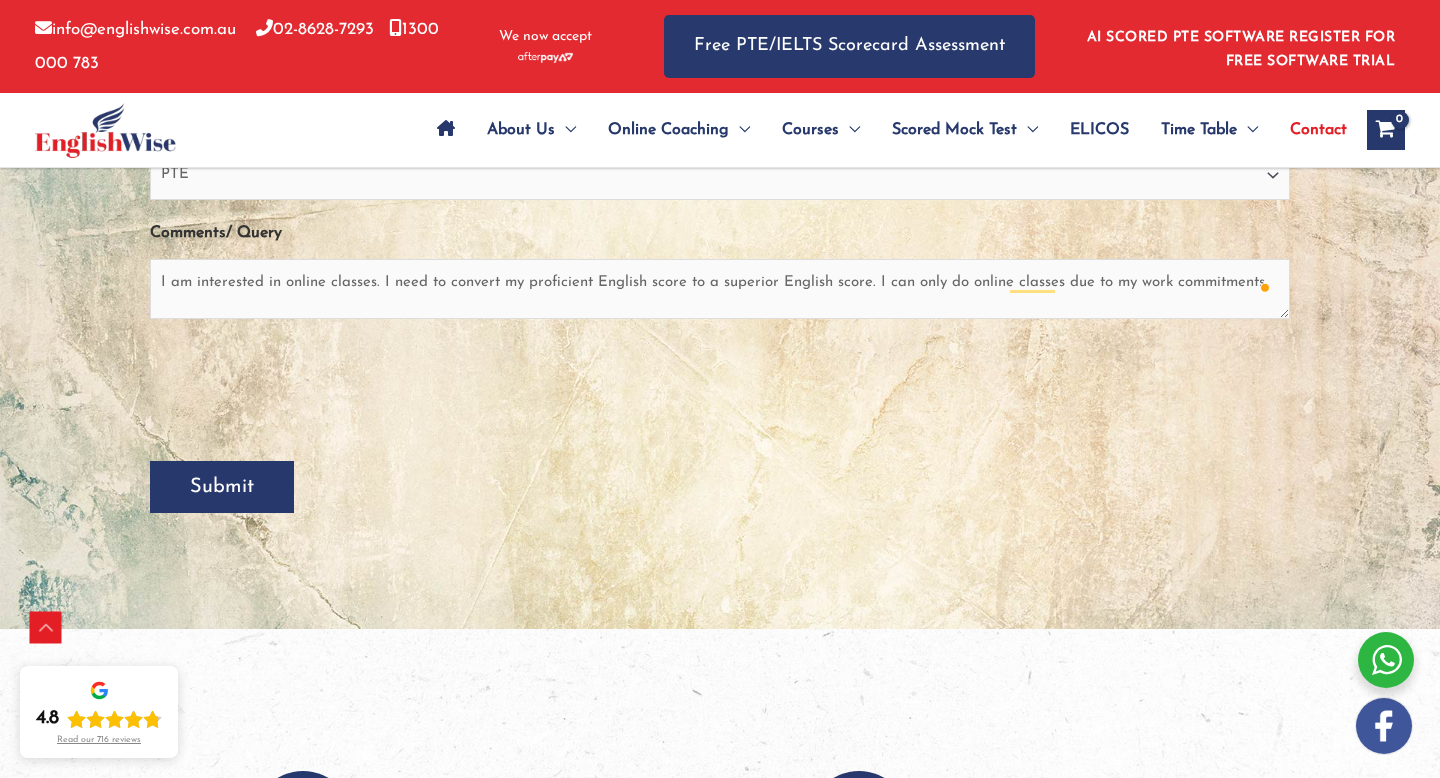 click on "Submit" at bounding box center [222, 487] 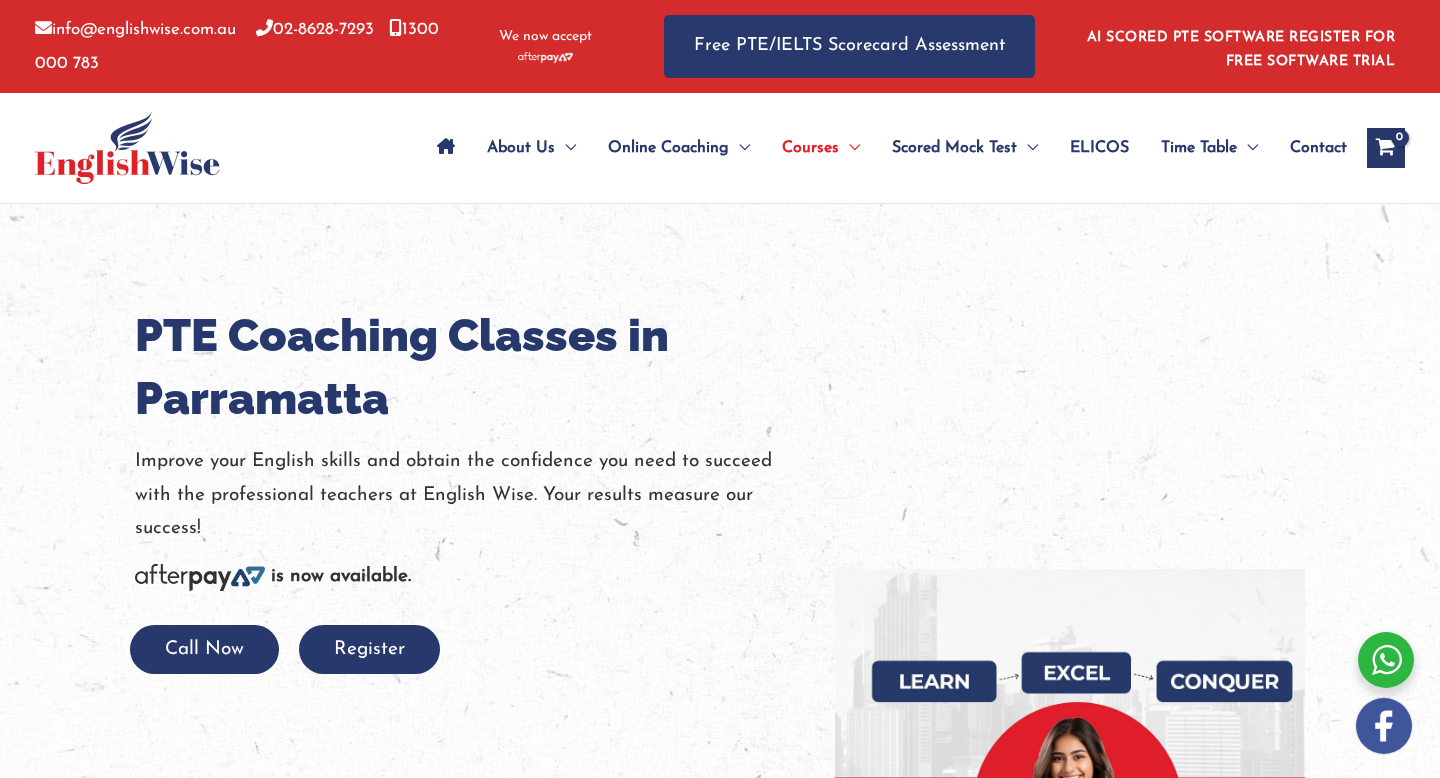 select on "PTE" 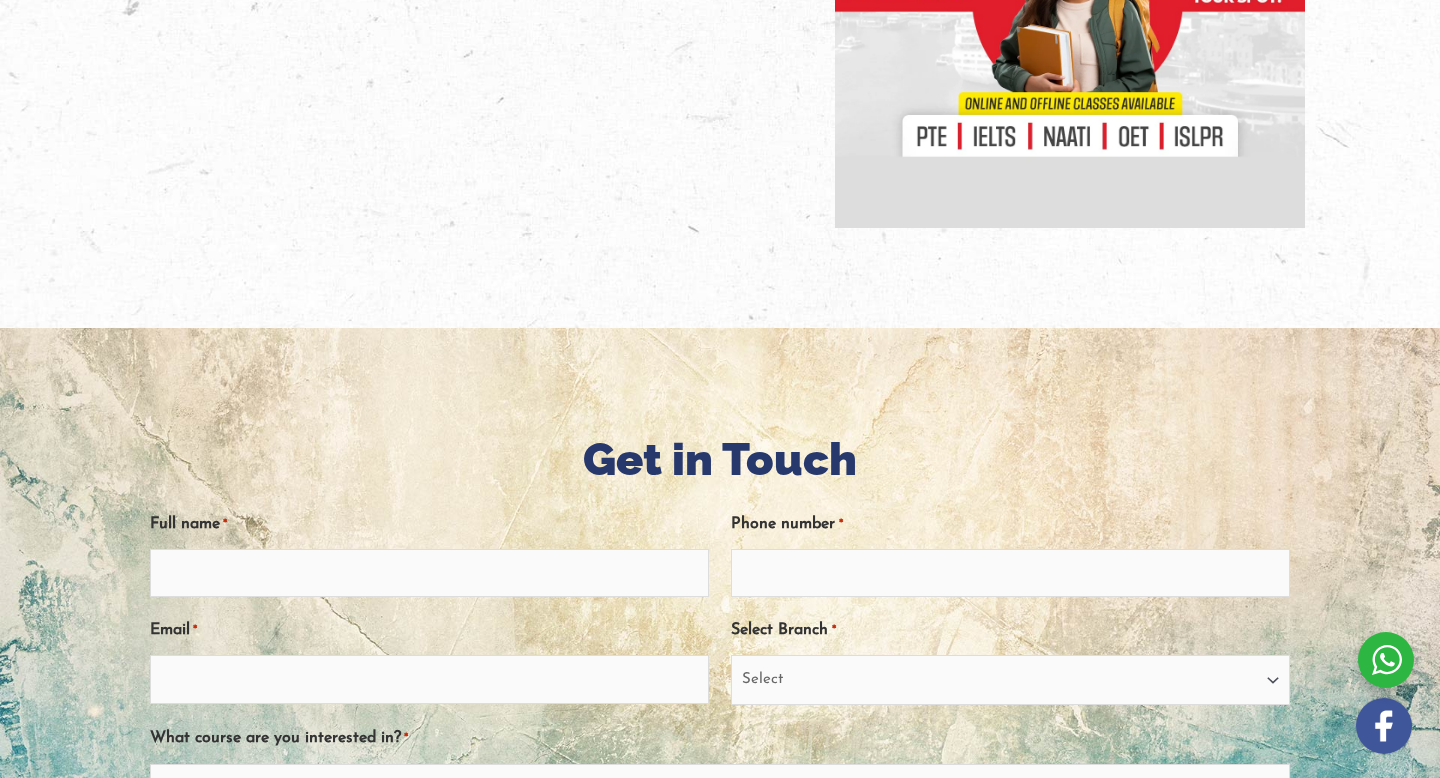 scroll, scrollTop: 0, scrollLeft: 0, axis: both 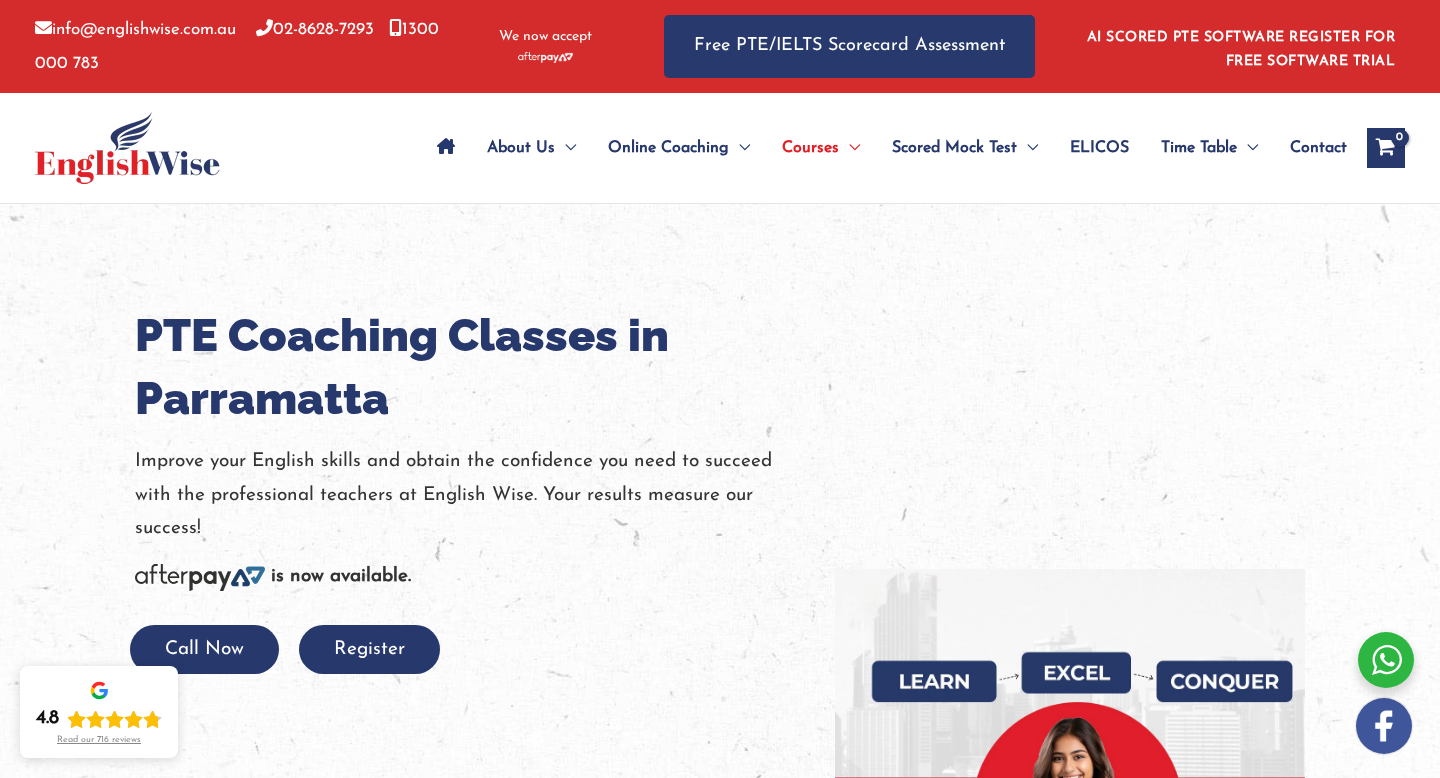 click on "Contact" at bounding box center [1318, 148] 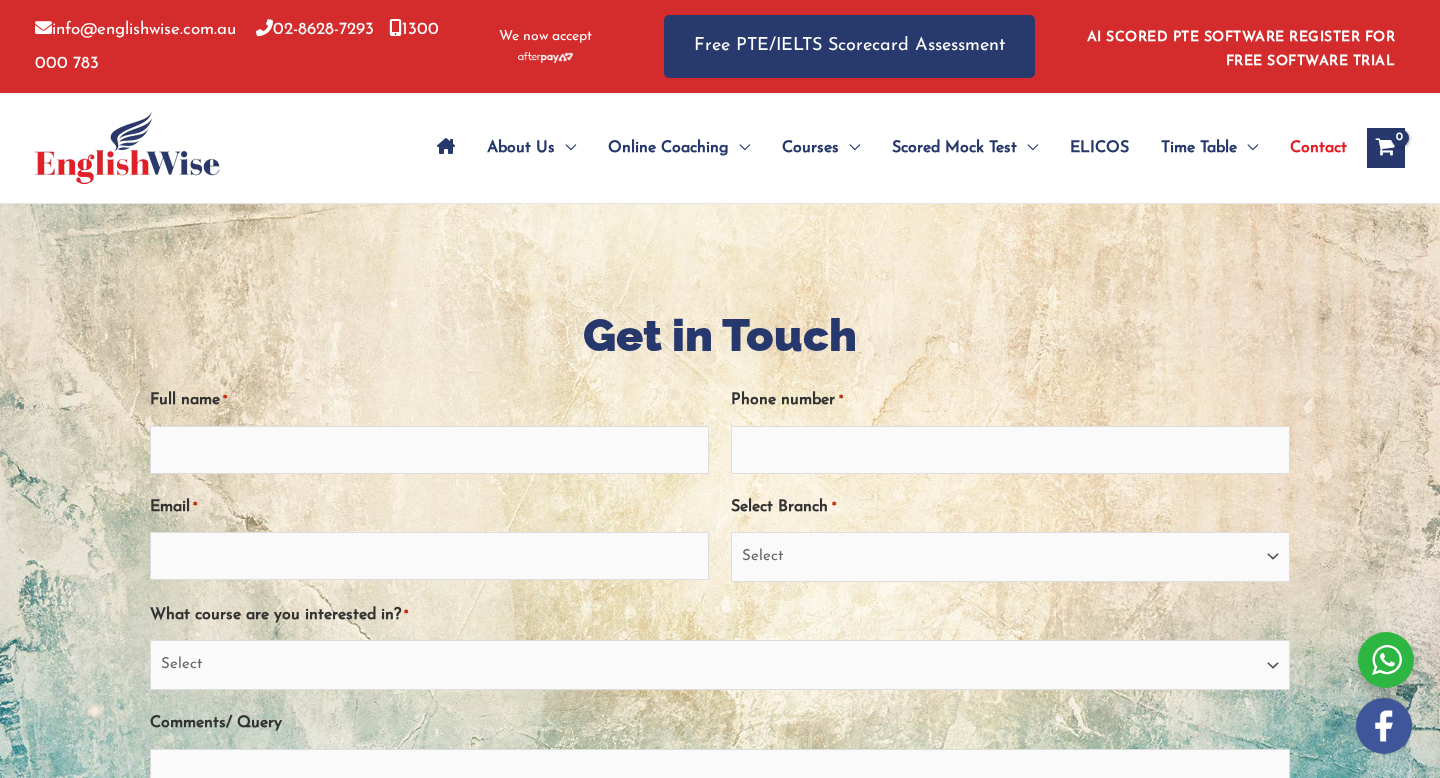 scroll, scrollTop: 0, scrollLeft: 0, axis: both 